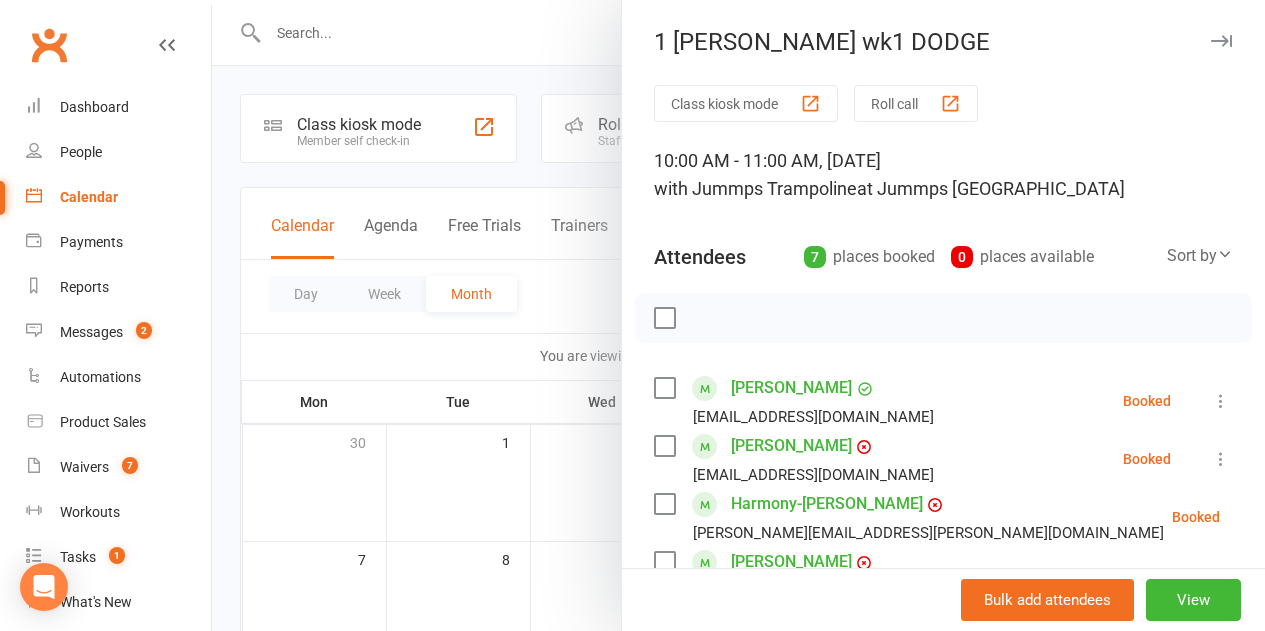 scroll, scrollTop: 333, scrollLeft: 0, axis: vertical 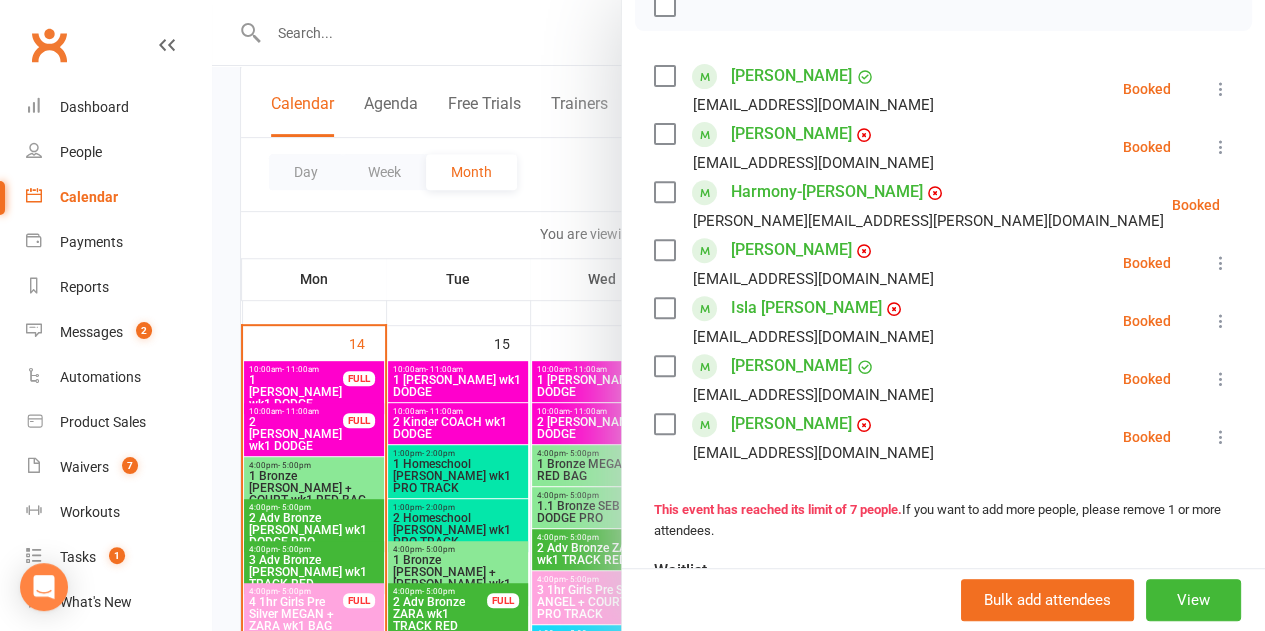 click at bounding box center [738, 315] 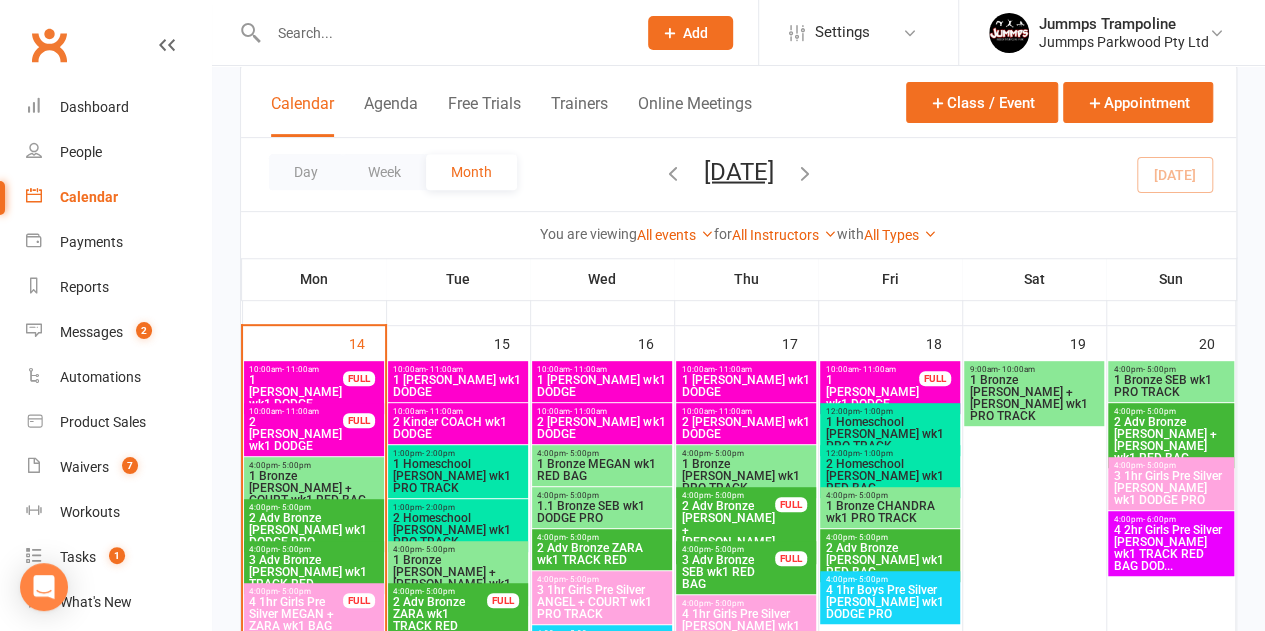 click at bounding box center (442, 33) 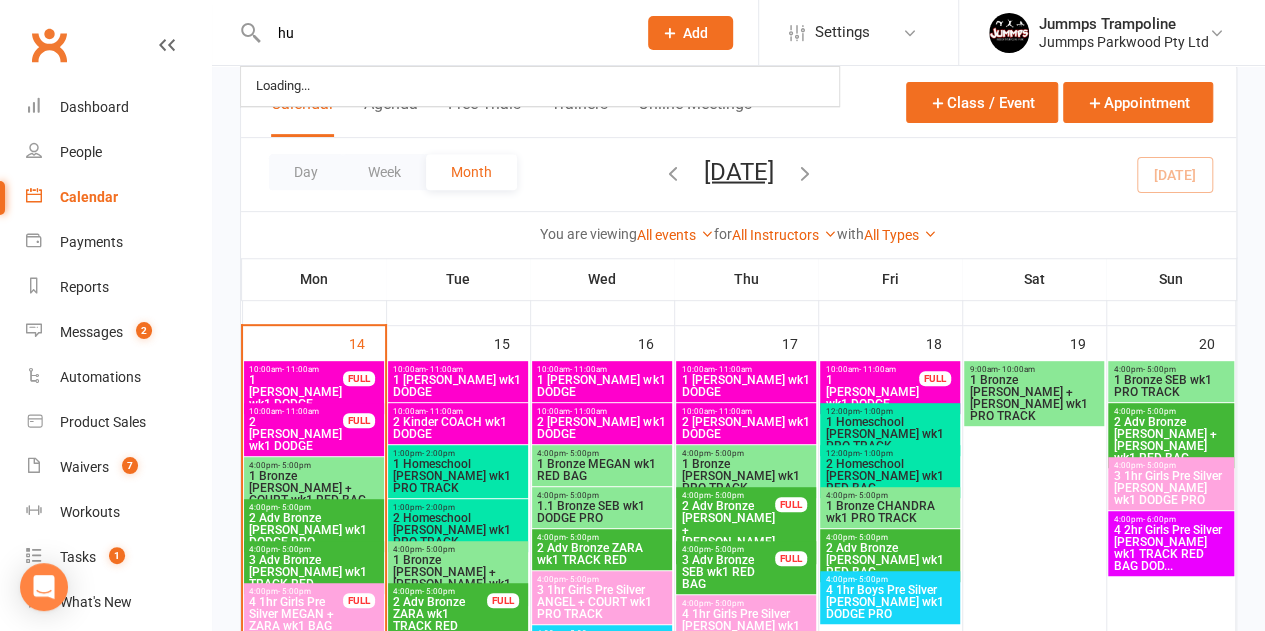 type on "h" 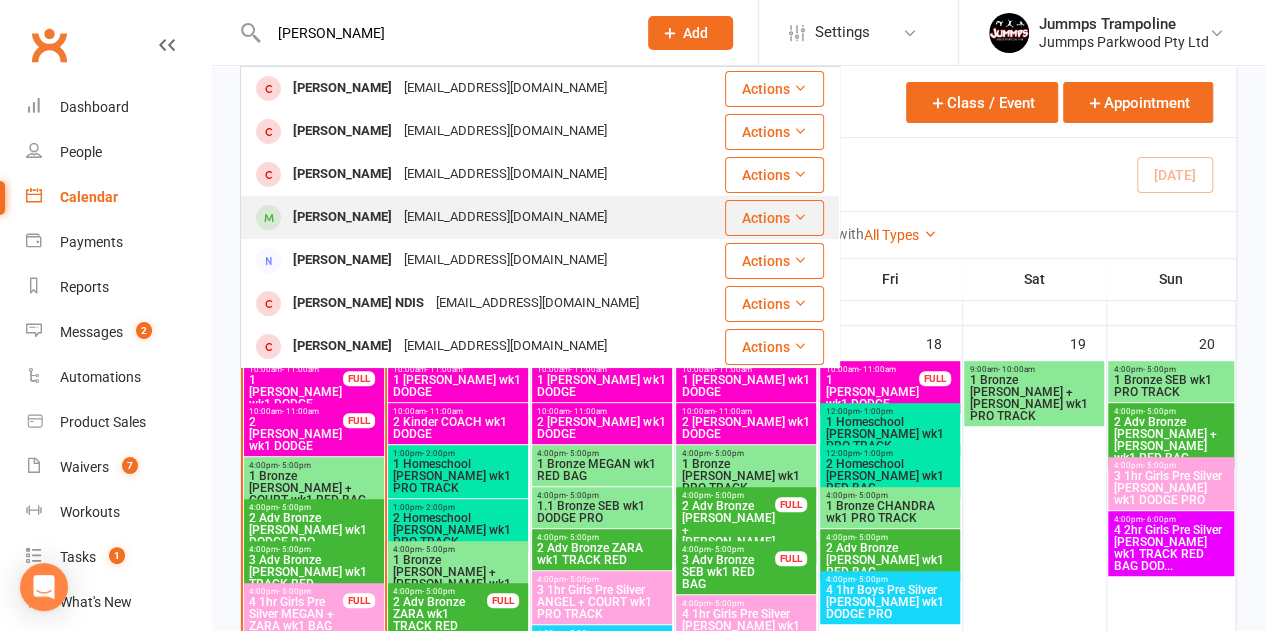 type on "[PERSON_NAME]" 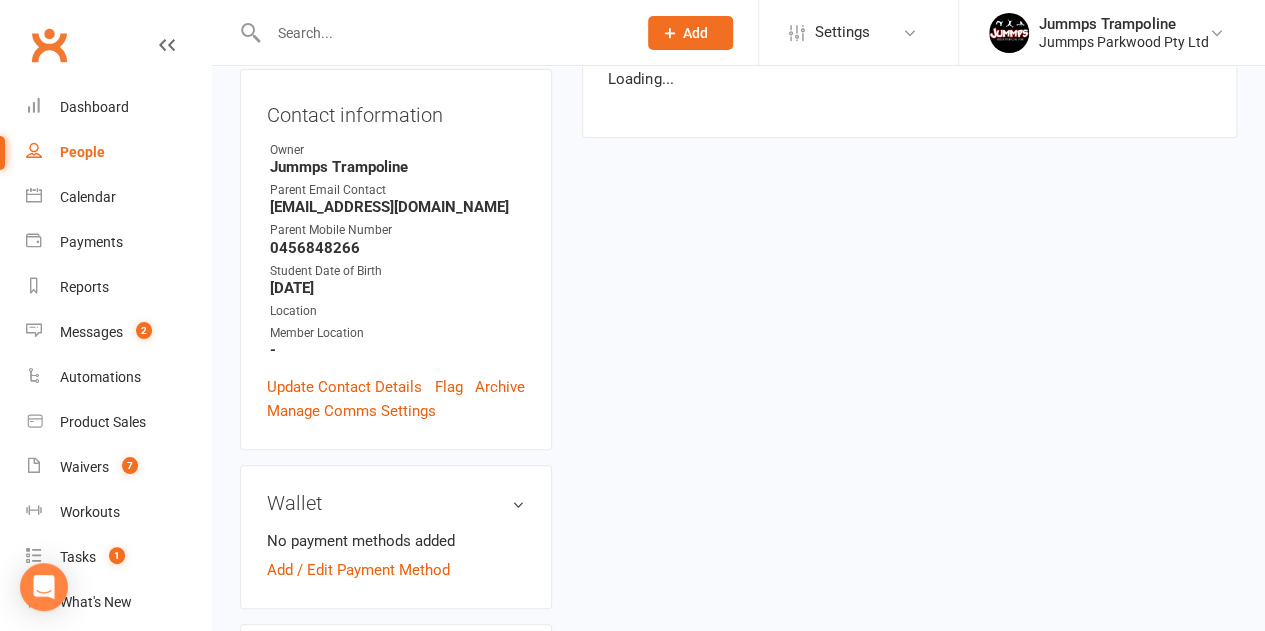 scroll, scrollTop: 0, scrollLeft: 0, axis: both 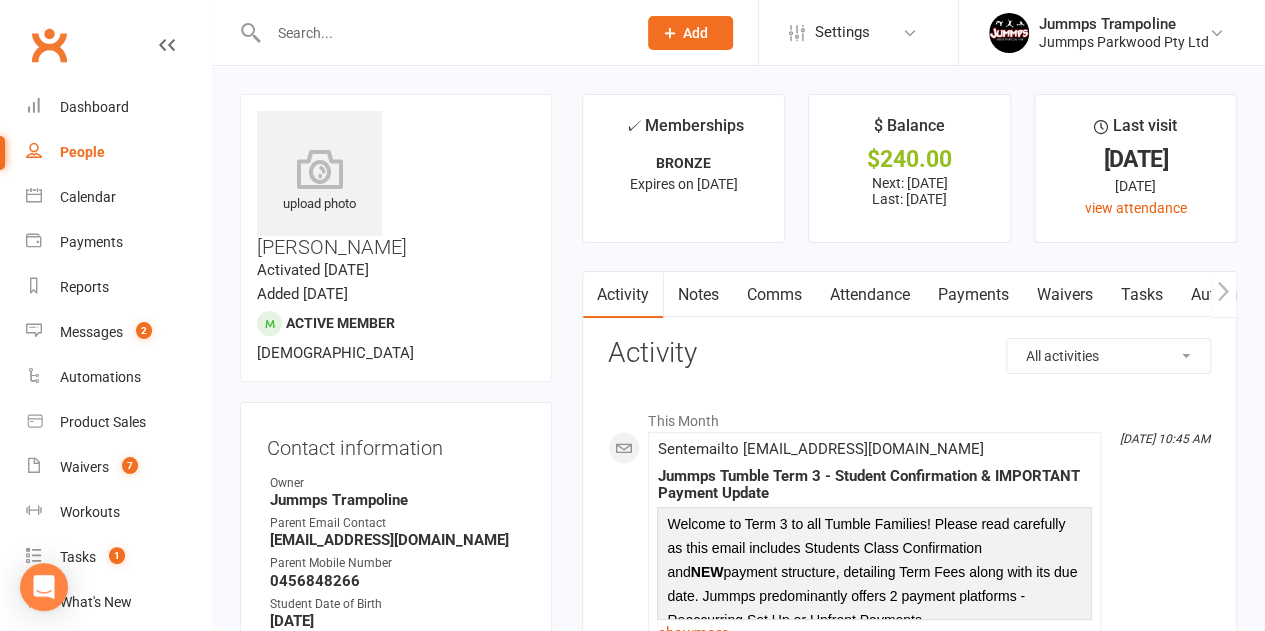 click on "Attendance" at bounding box center [869, 295] 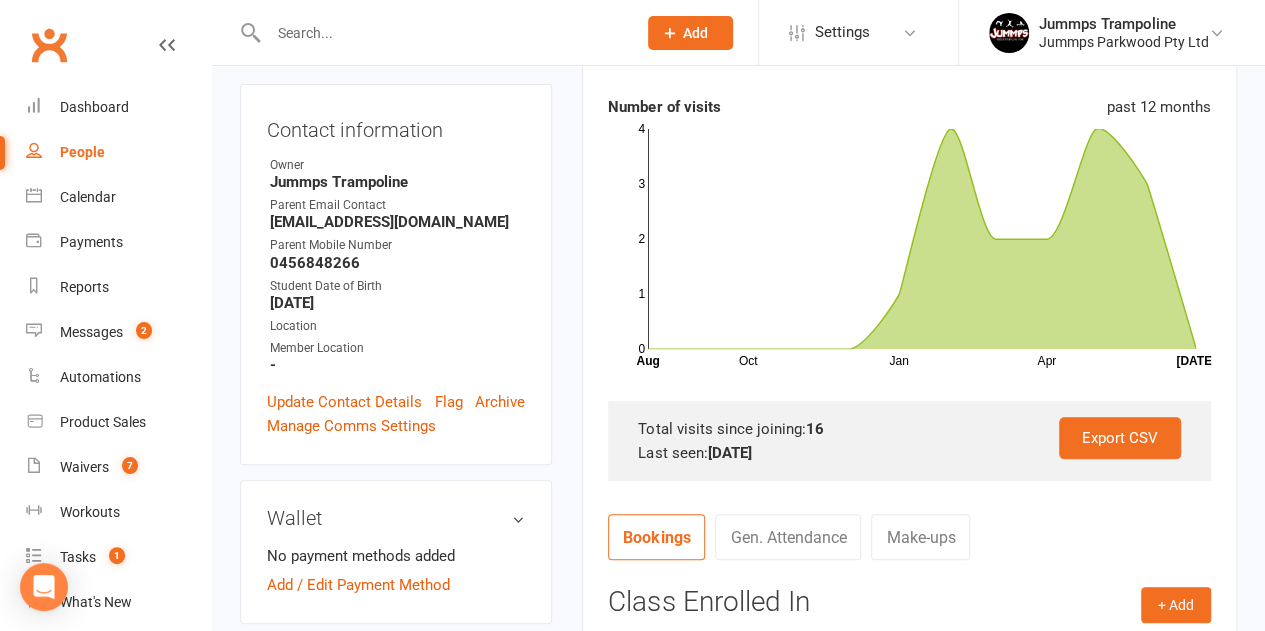 scroll, scrollTop: 0, scrollLeft: 0, axis: both 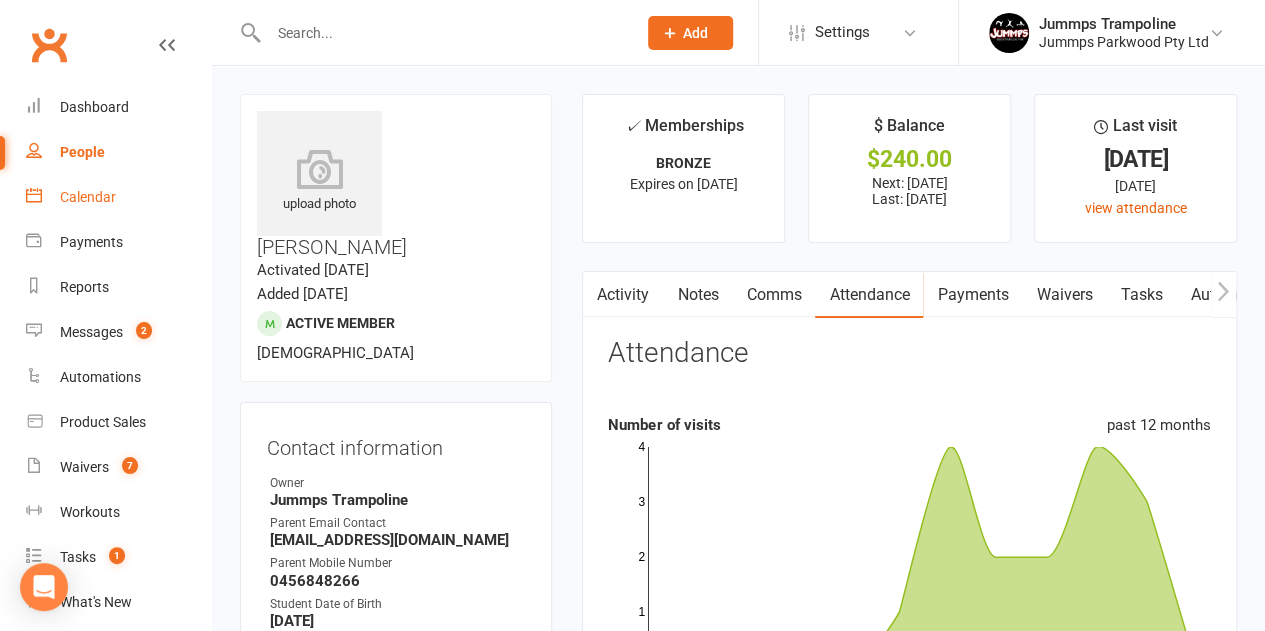 click on "Calendar" at bounding box center (88, 197) 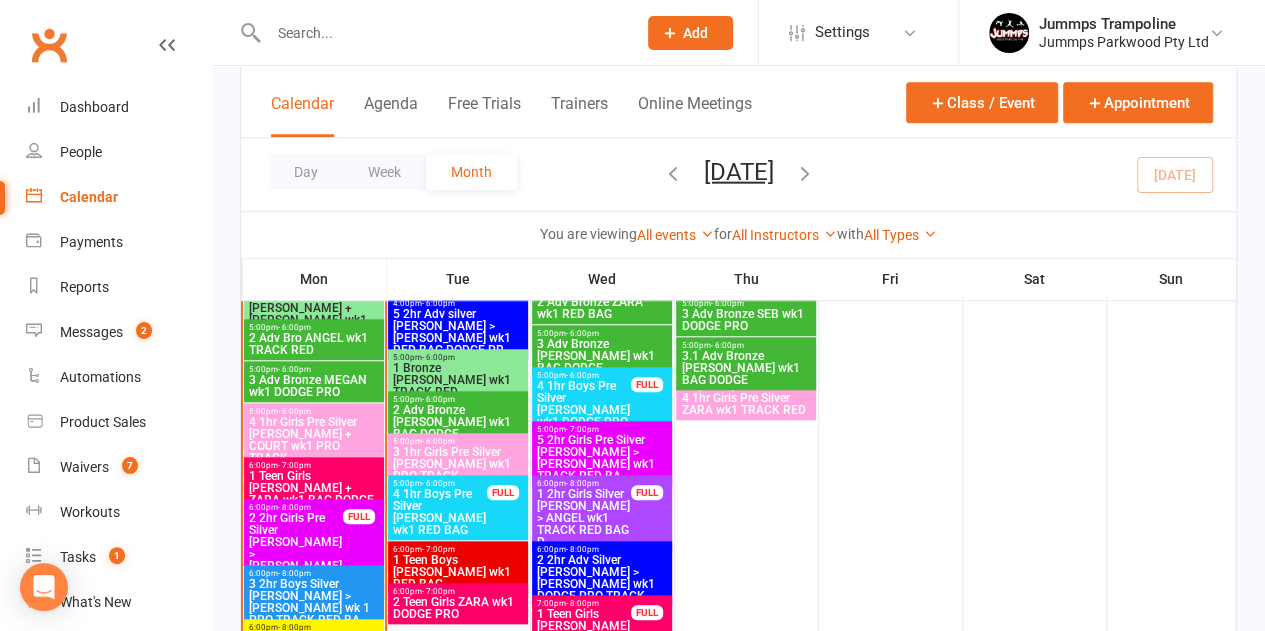 scroll, scrollTop: 770, scrollLeft: 0, axis: vertical 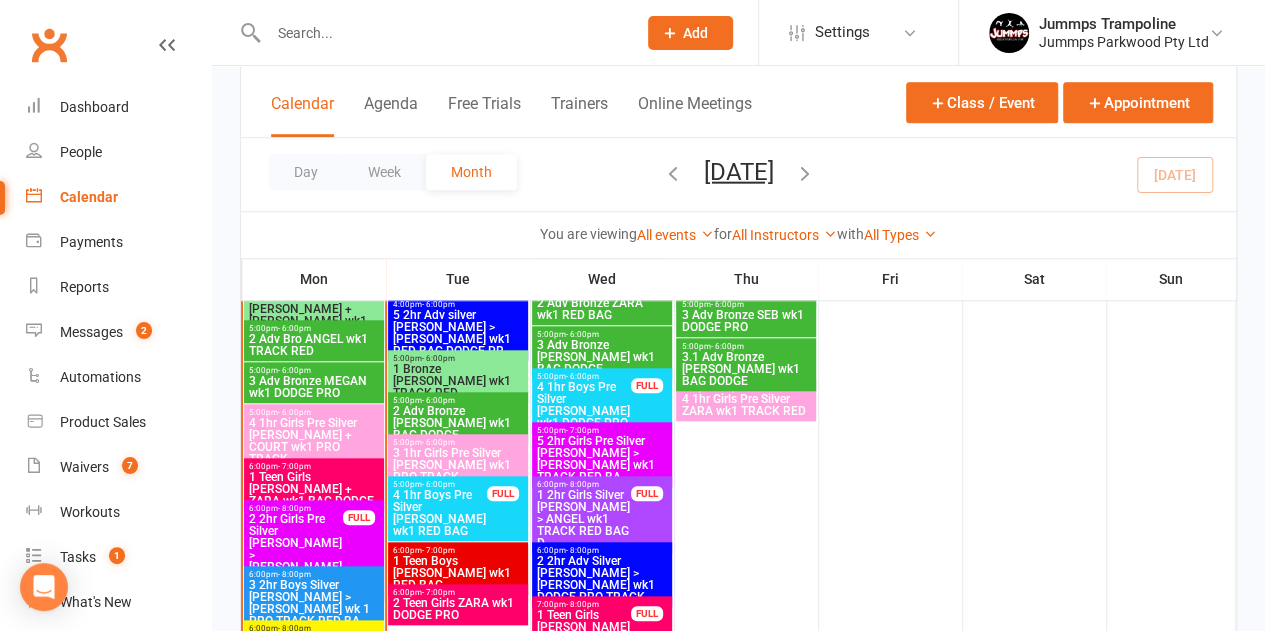 click on "5 2hr Girls Pre Silver [PERSON_NAME] > [PERSON_NAME] wk1 TRACK RED BA..." at bounding box center (601, 459) 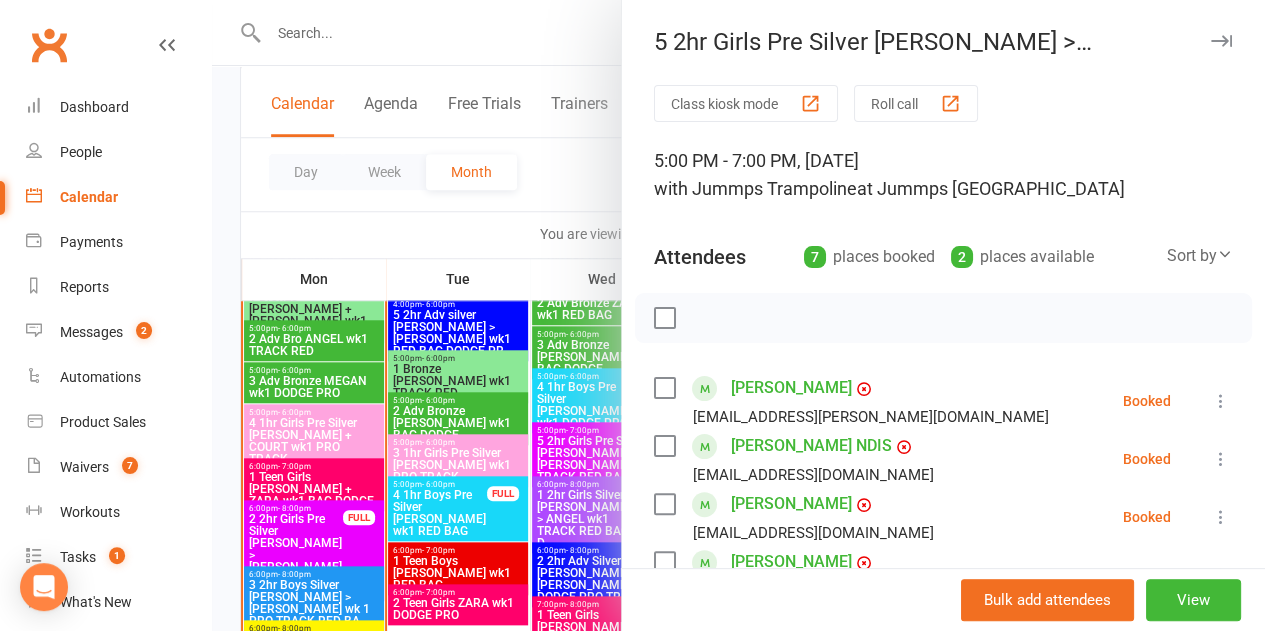 click at bounding box center [738, 315] 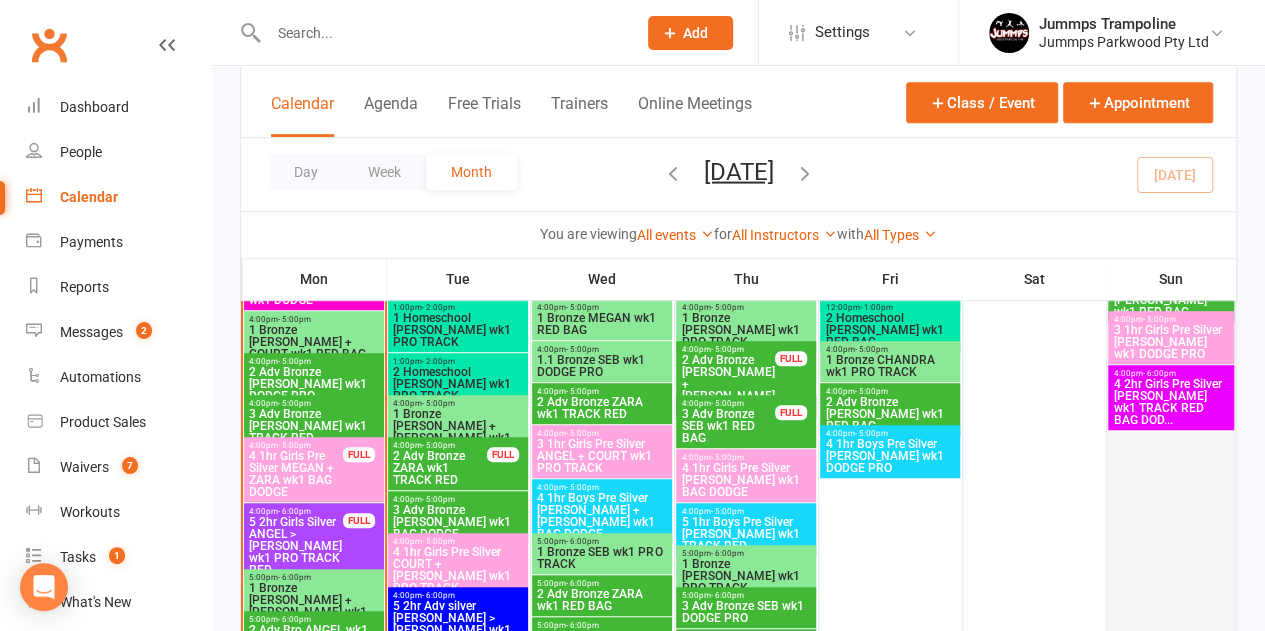scroll, scrollTop: 480, scrollLeft: 0, axis: vertical 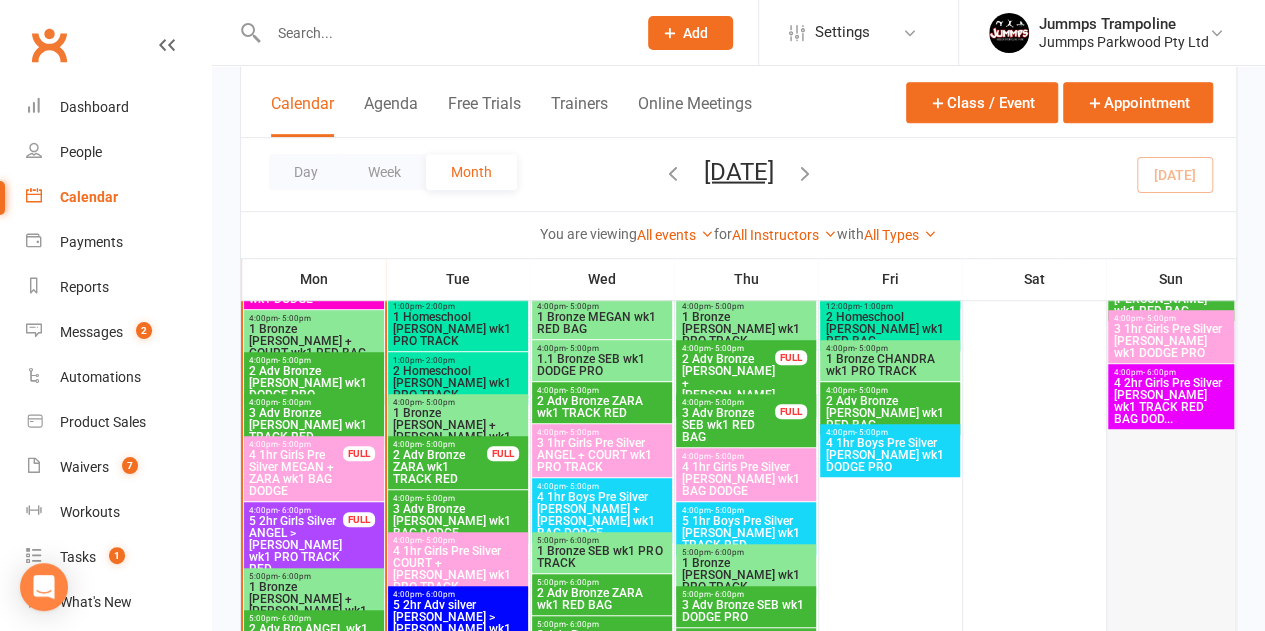 click at bounding box center (1171, 637) 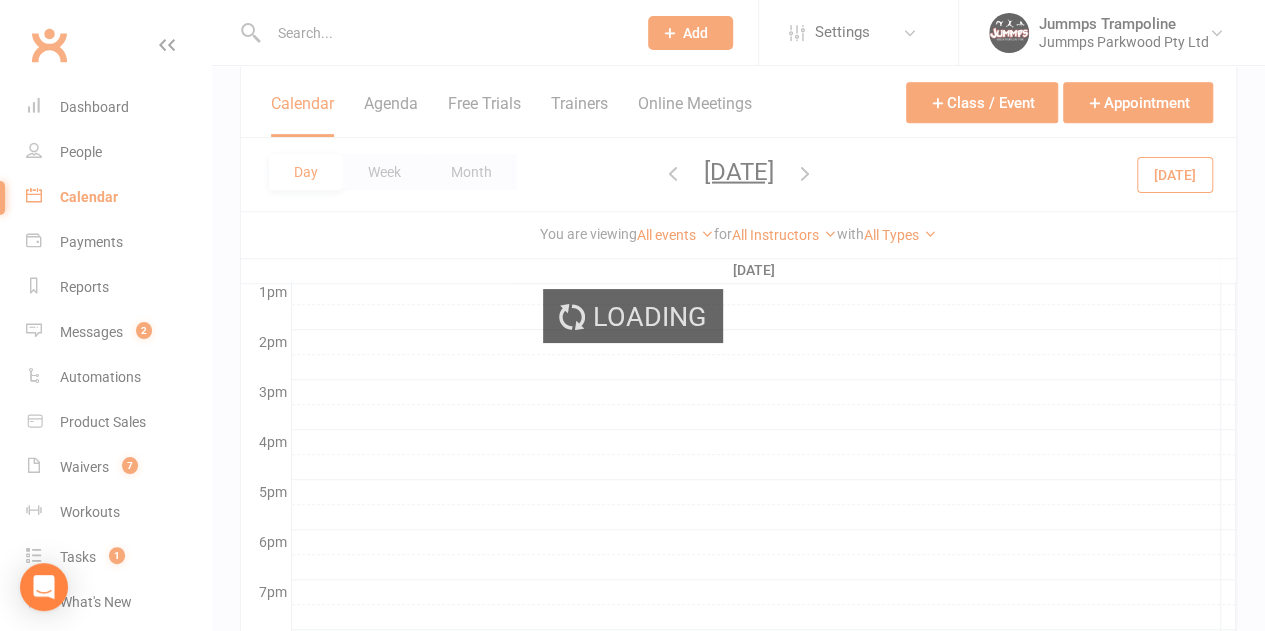 scroll, scrollTop: 0, scrollLeft: 0, axis: both 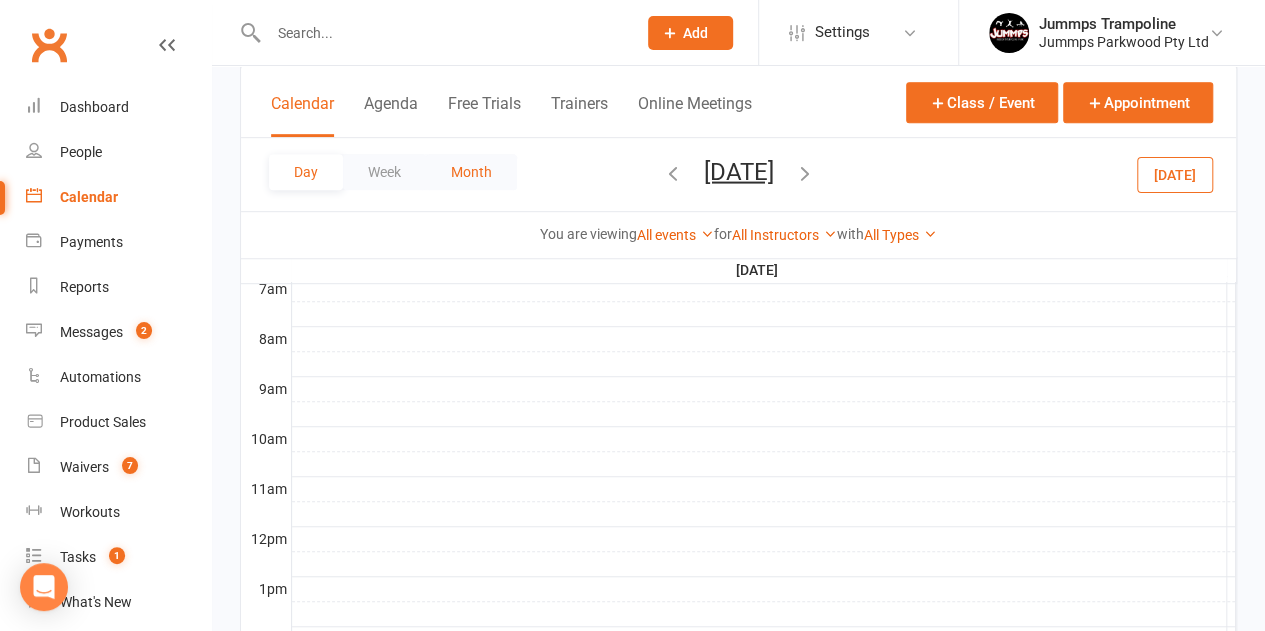 click on "Month" at bounding box center [471, 172] 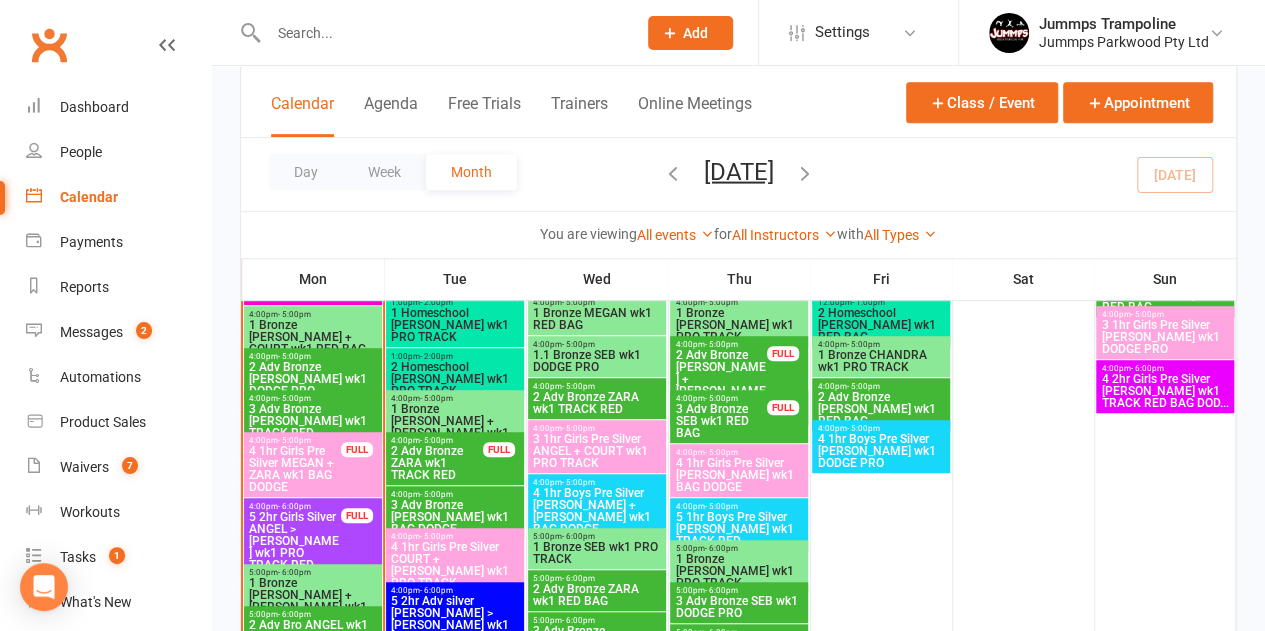 click on "4 2hr Girls Pre Silver [PERSON_NAME] wk1 TRACK RED BAG DOD..." at bounding box center [1164, 391] 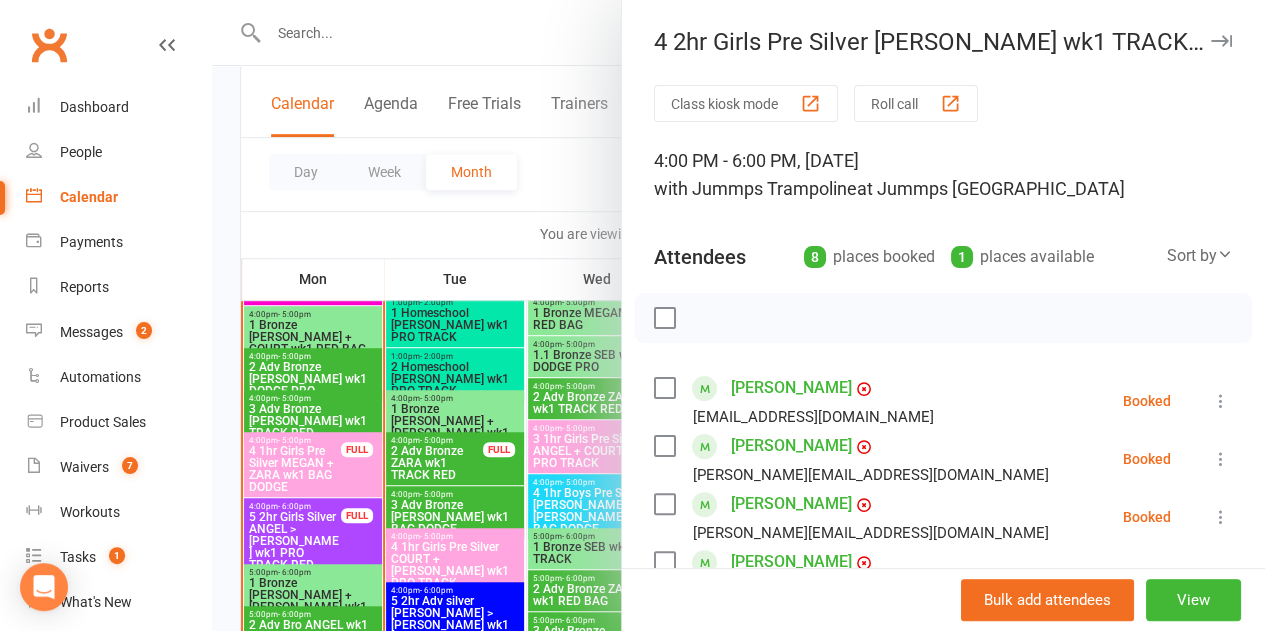 click at bounding box center [738, 315] 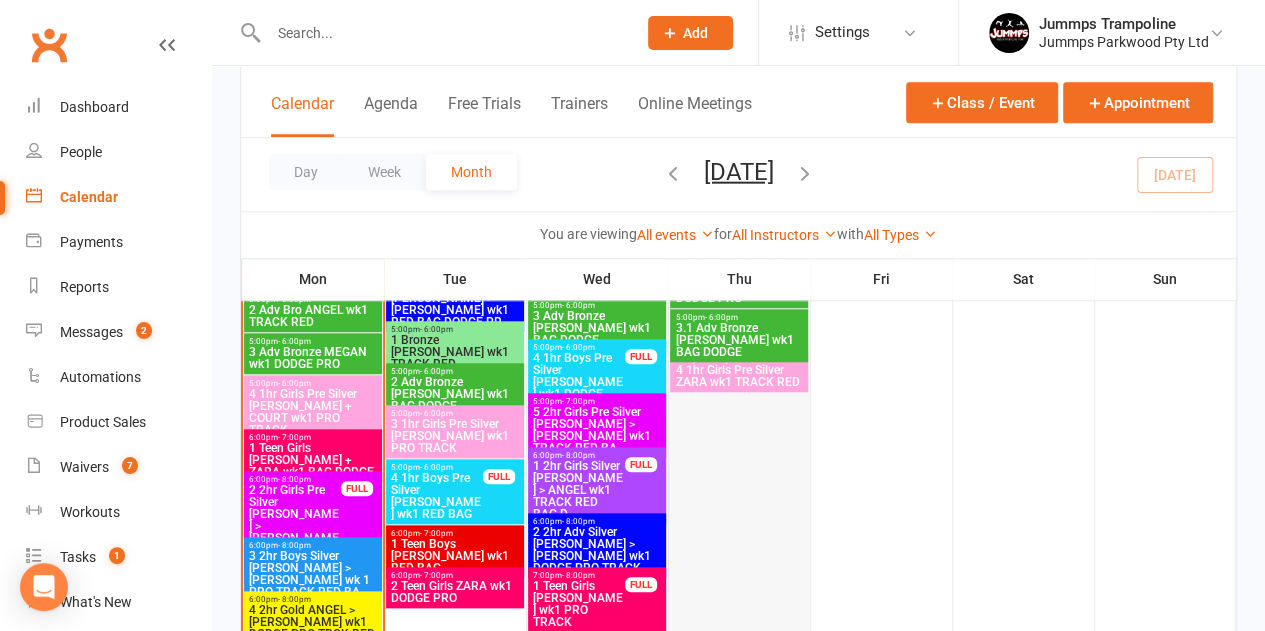 scroll, scrollTop: 795, scrollLeft: 0, axis: vertical 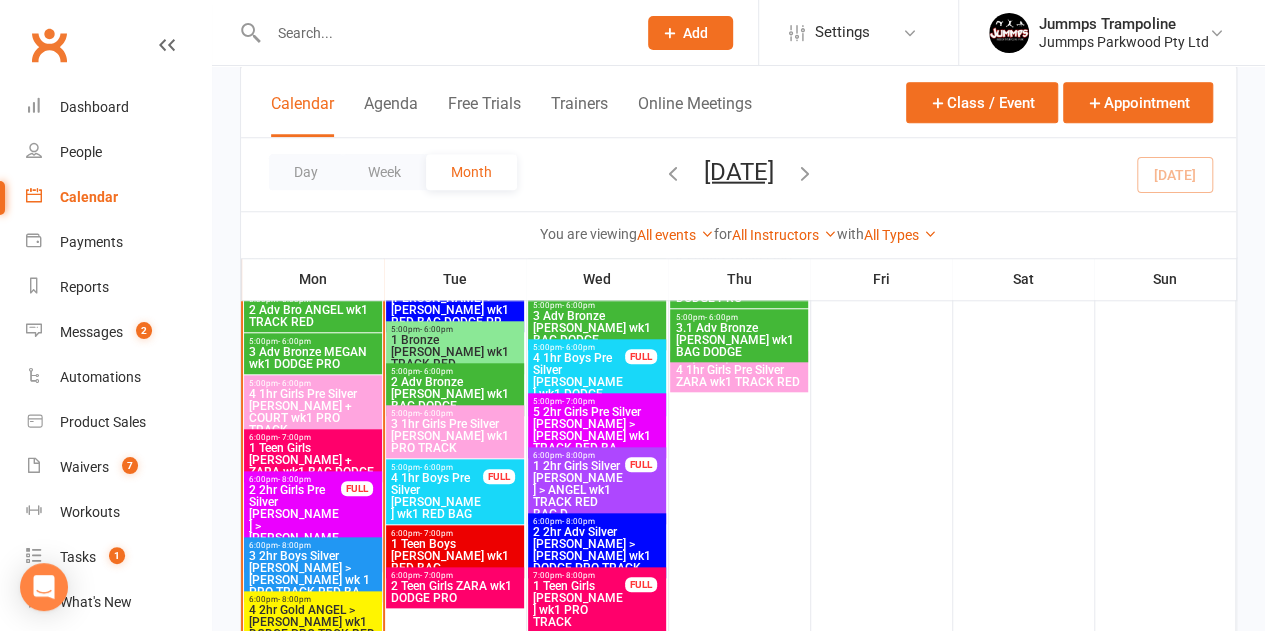 click on "6:00pm  - 8:00pm 2 2hr Girls Pre Silver [PERSON_NAME] > [PERSON_NAME] wk1 RED BAG DOD... FULL" at bounding box center [312, 521] 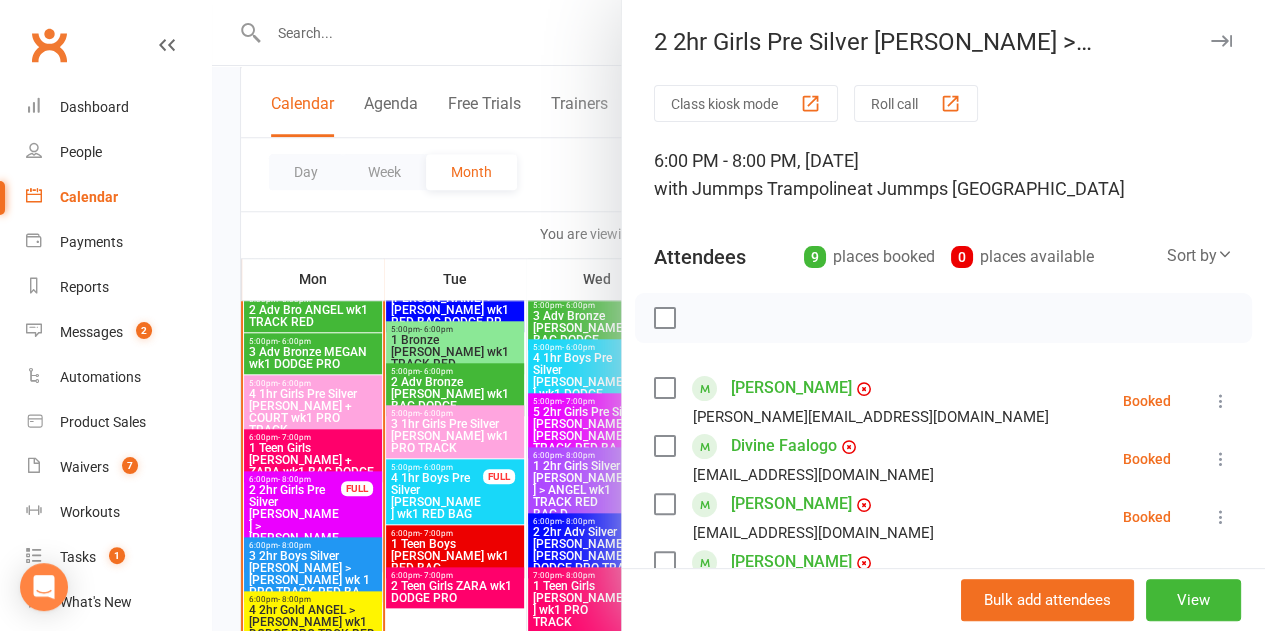 click at bounding box center (738, 315) 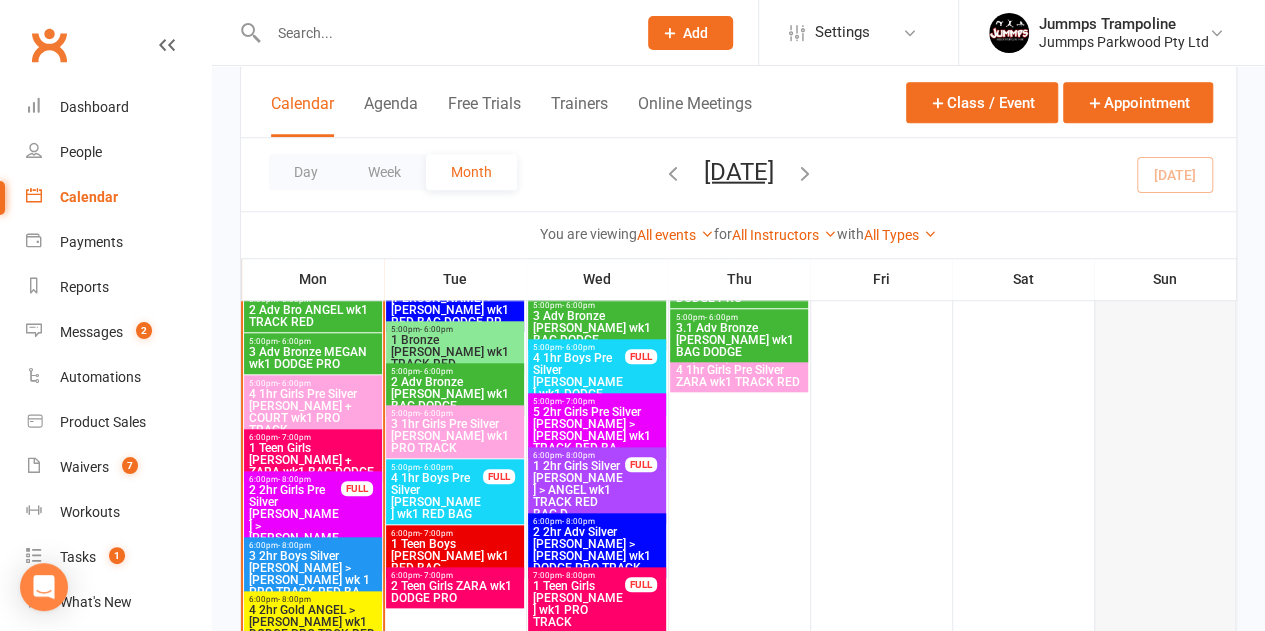 drag, startPoint x: 993, startPoint y: 466, endPoint x: 1146, endPoint y: 481, distance: 153.73354 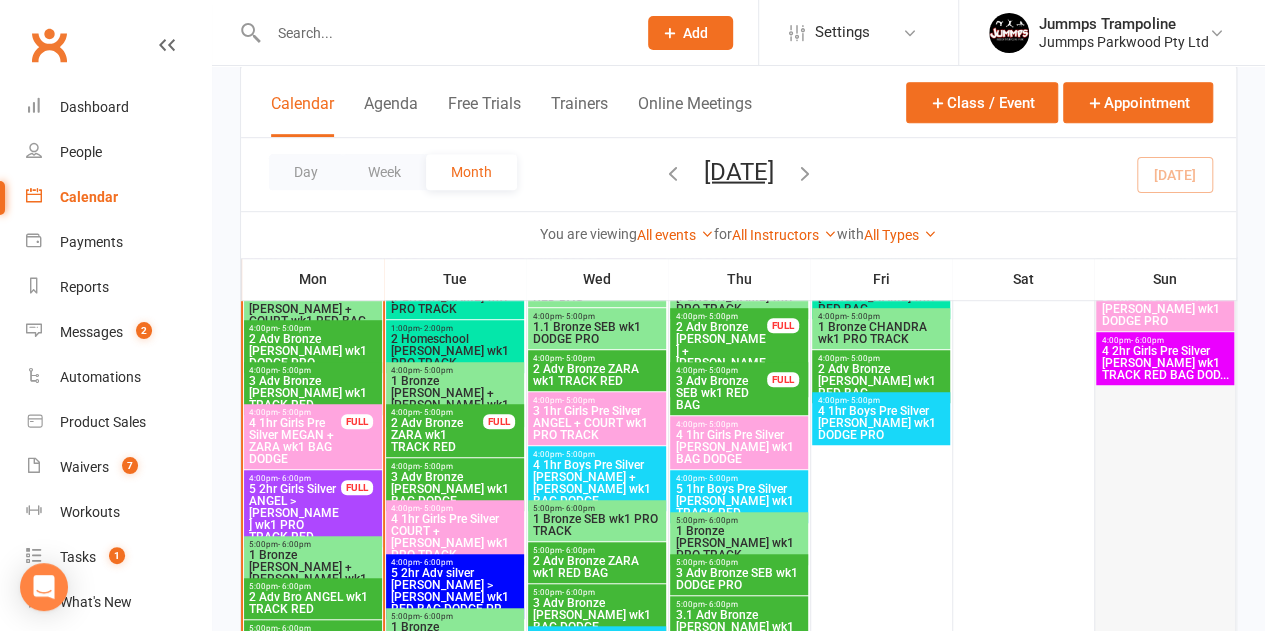 scroll, scrollTop: 509, scrollLeft: 0, axis: vertical 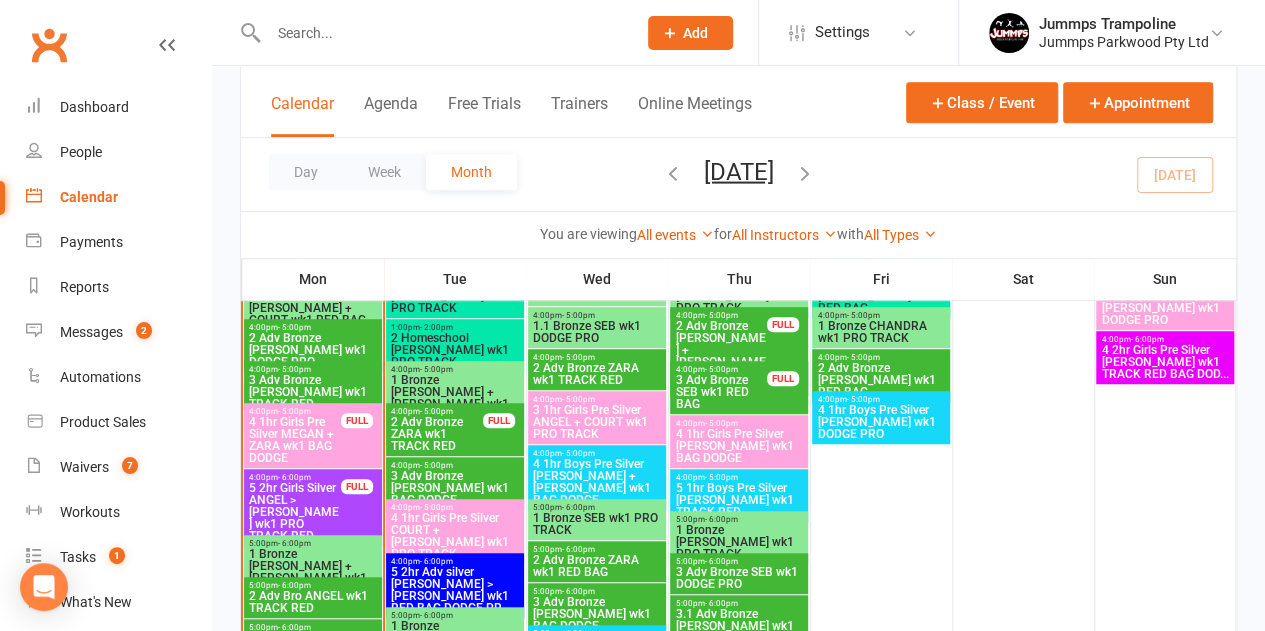 click on "4 2hr Girls Pre Silver [PERSON_NAME] wk1 TRACK RED BAG DOD..." at bounding box center (1164, 362) 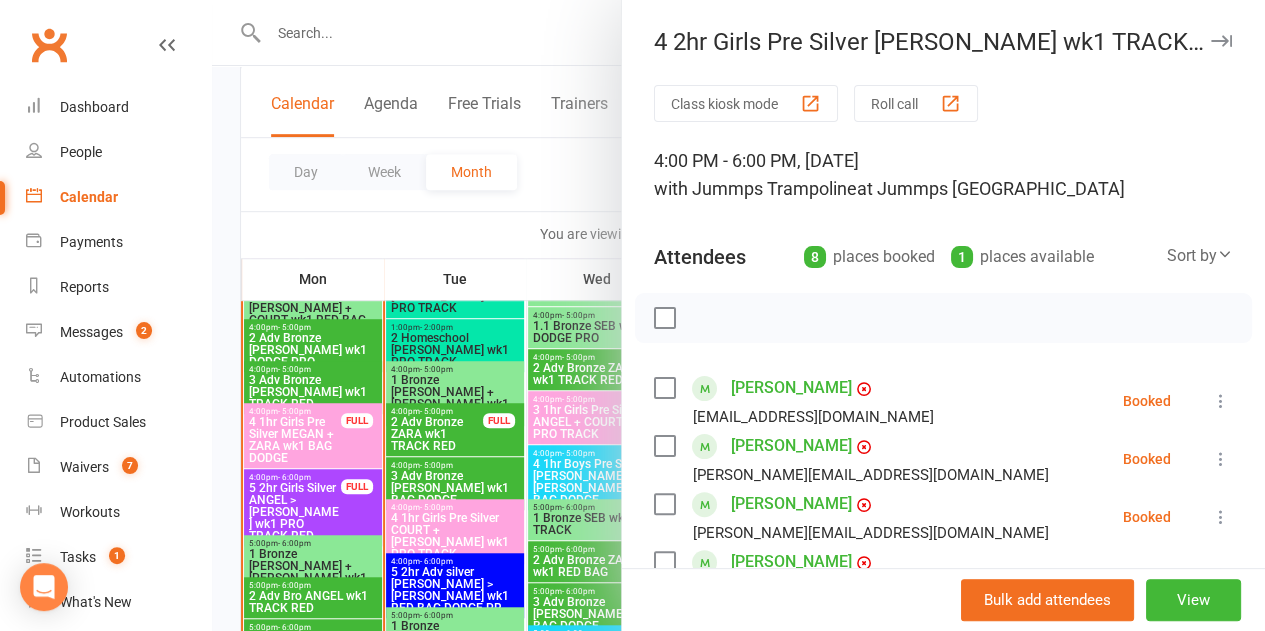click at bounding box center (738, 315) 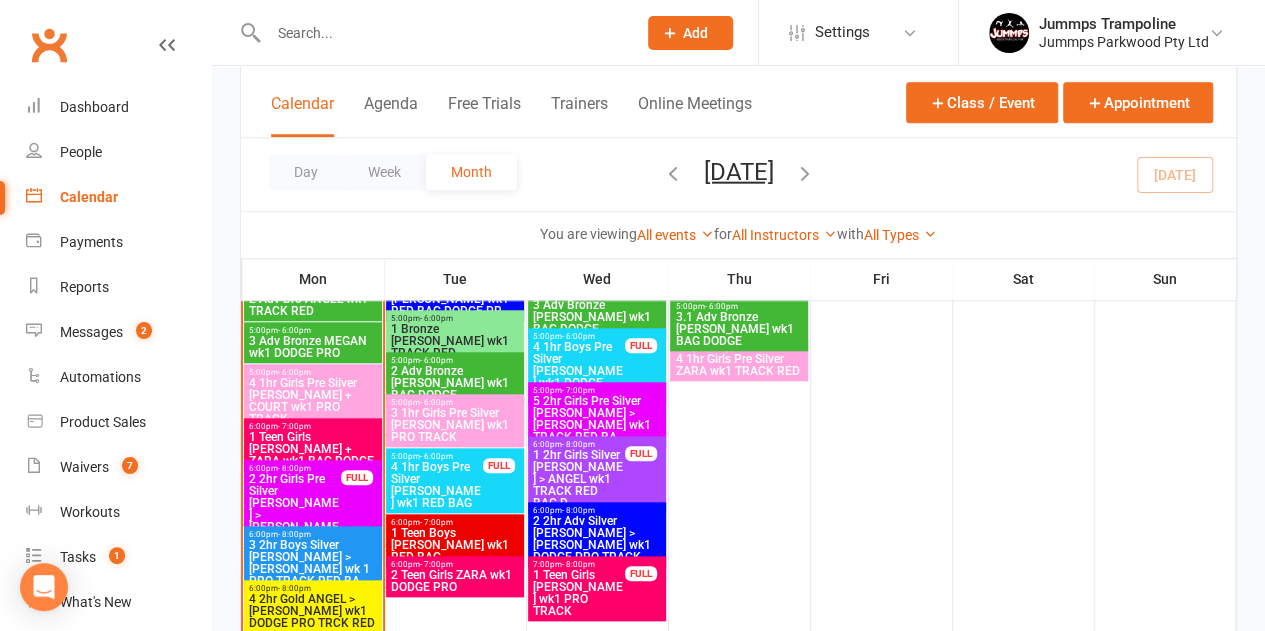 scroll, scrollTop: 807, scrollLeft: 0, axis: vertical 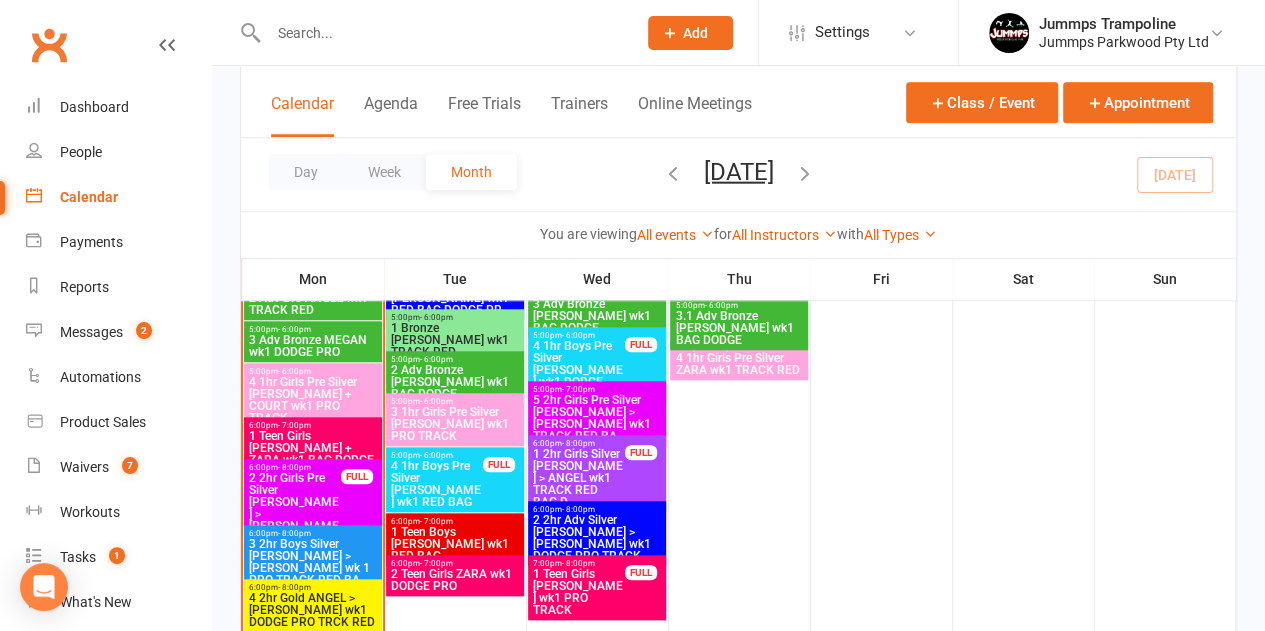 click on "2 2hr Girls Pre Silver [PERSON_NAME] > [PERSON_NAME] wk1 RED BAG DOD..." at bounding box center [294, 514] 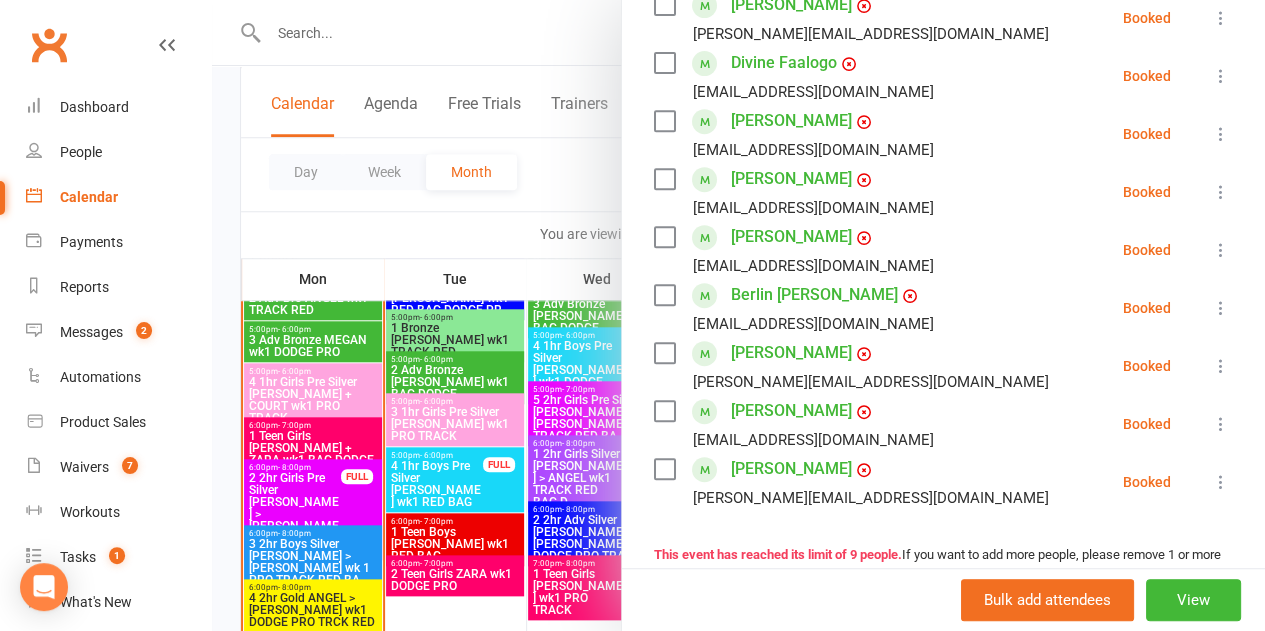 scroll, scrollTop: 384, scrollLeft: 0, axis: vertical 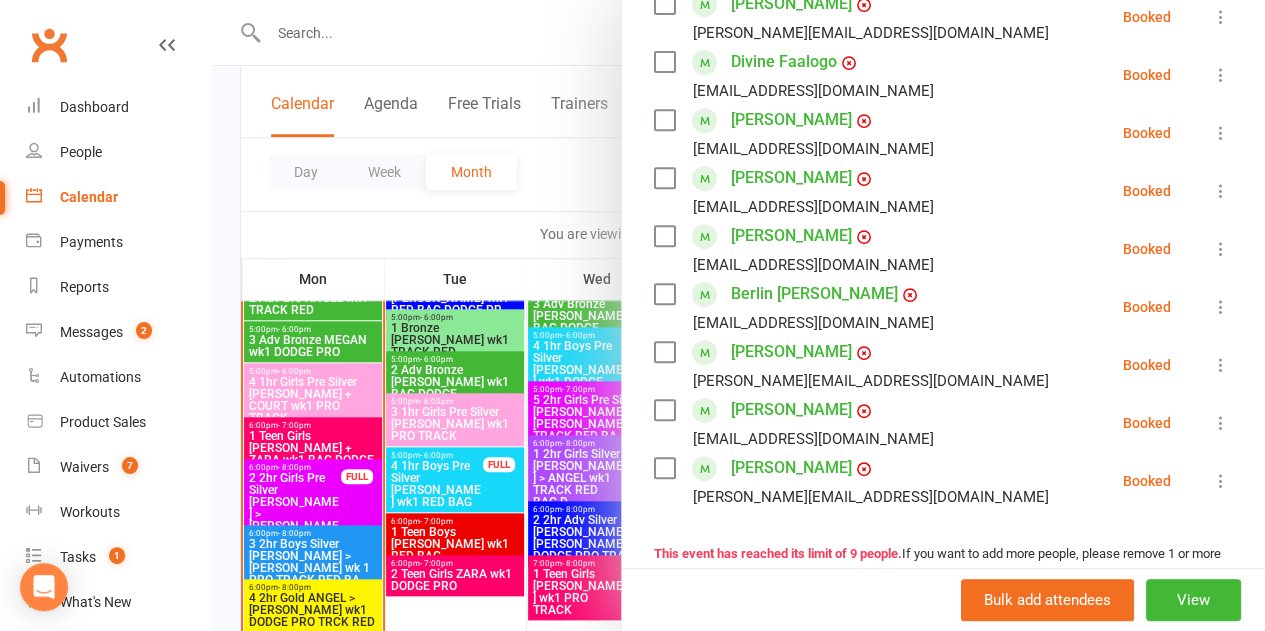 click at bounding box center (738, 315) 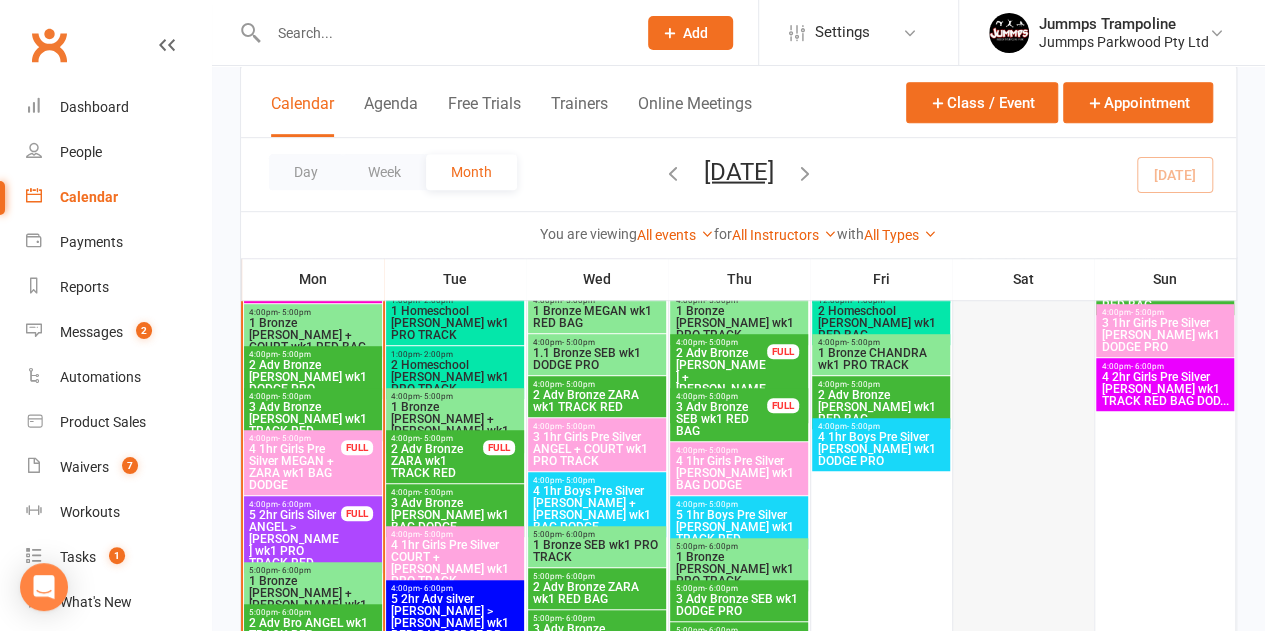 scroll, scrollTop: 483, scrollLeft: 0, axis: vertical 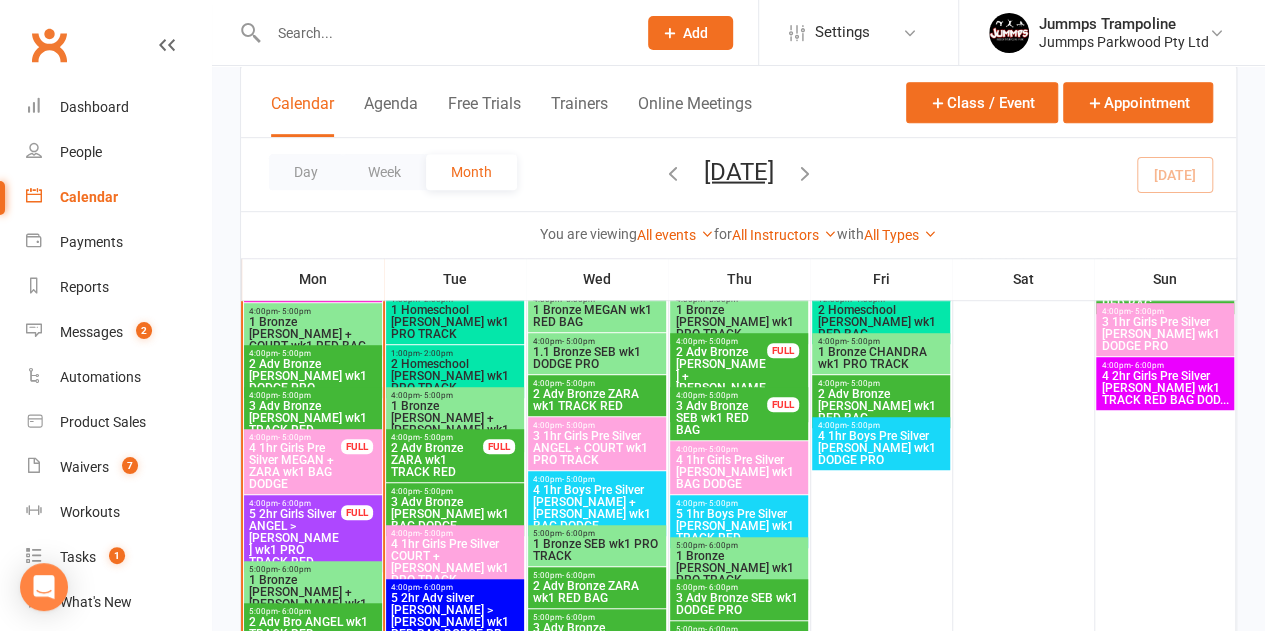 click on "4 2hr Girls Pre Silver [PERSON_NAME] wk1 TRACK RED BAG DOD..." at bounding box center [1164, 388] 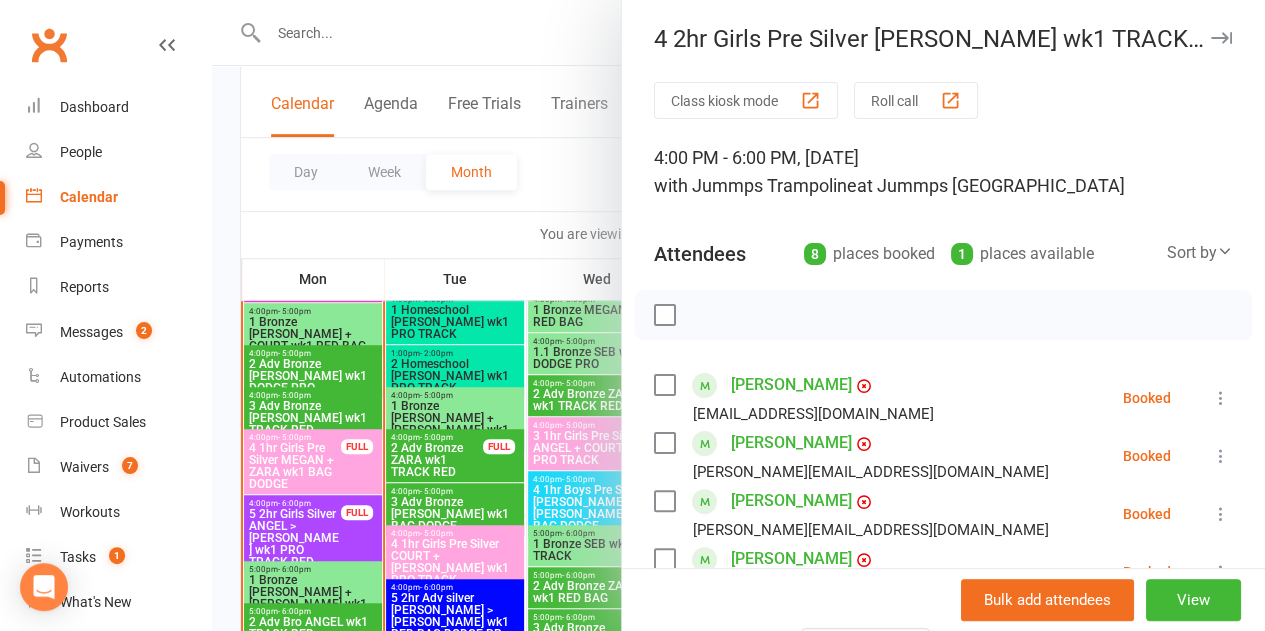 scroll, scrollTop: 0, scrollLeft: 0, axis: both 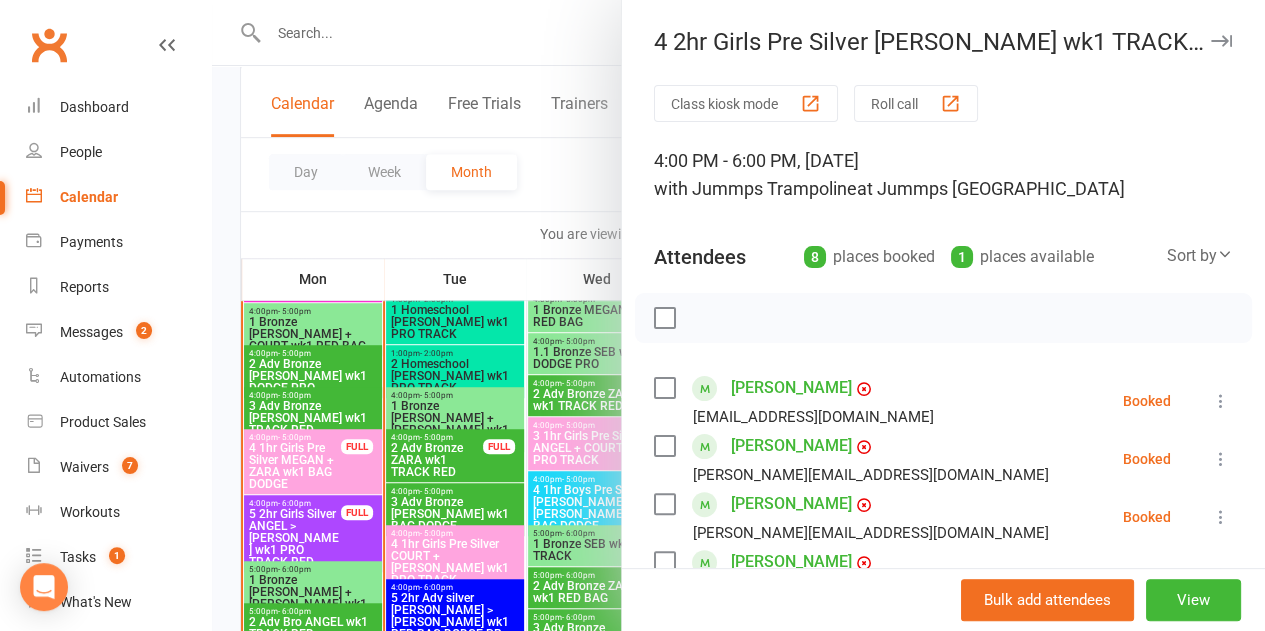 click at bounding box center [738, 315] 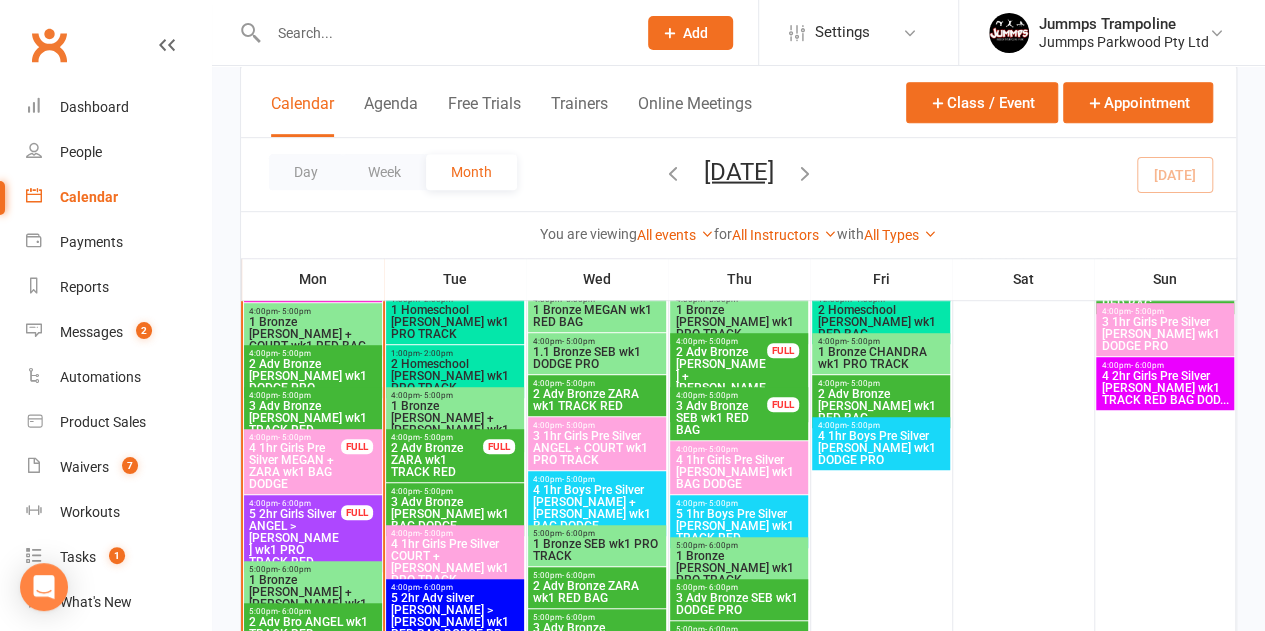 click at bounding box center [442, 33] 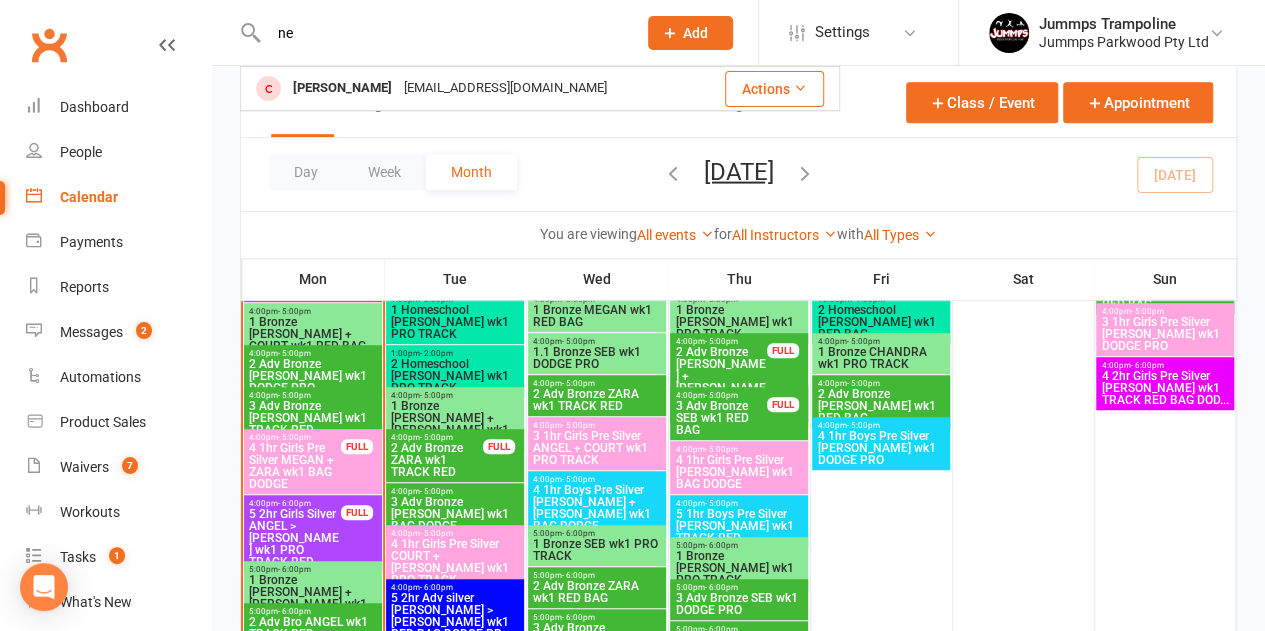 type on "n" 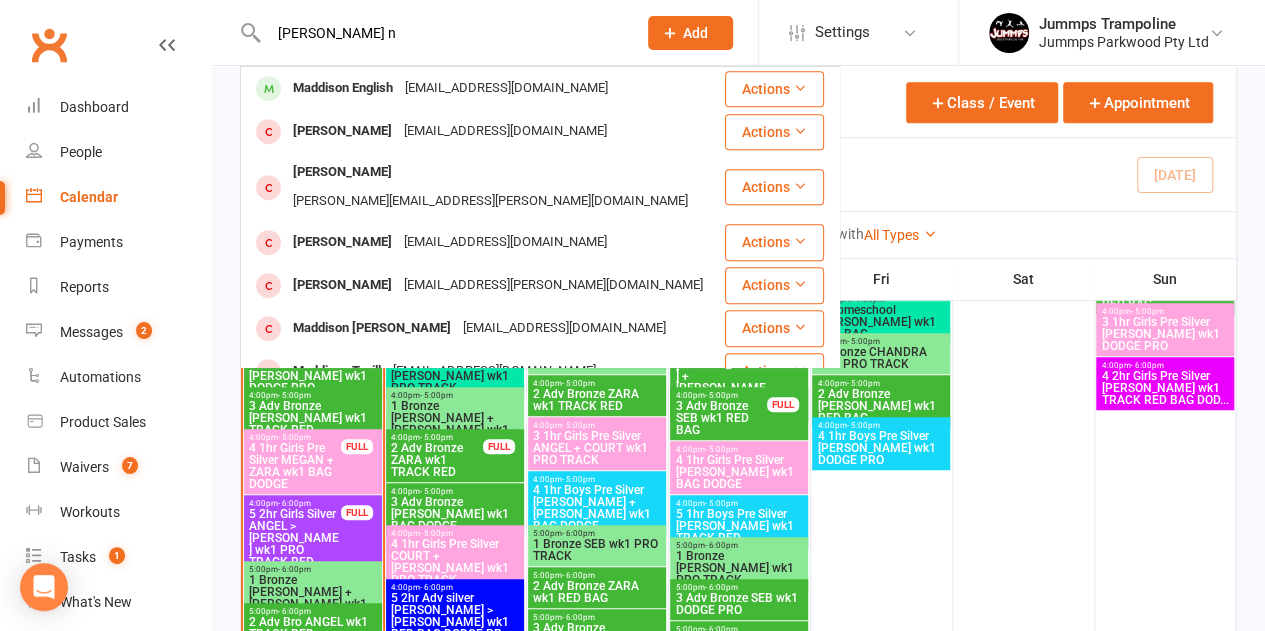 scroll, scrollTop: 0, scrollLeft: 0, axis: both 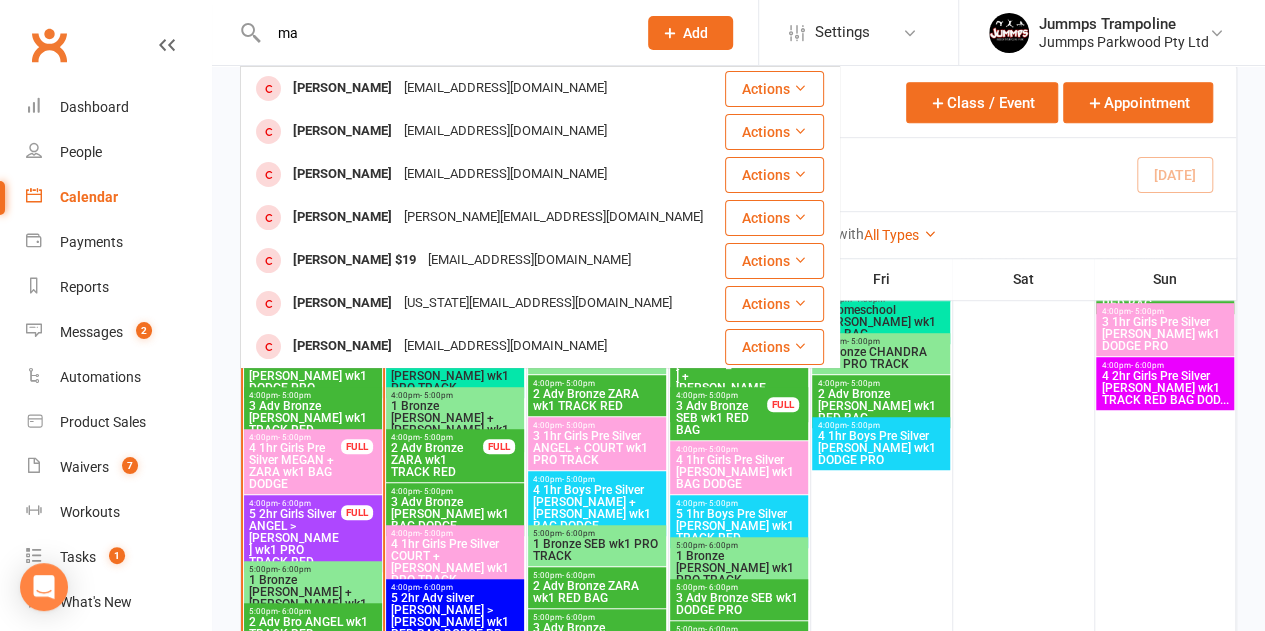 type on "m" 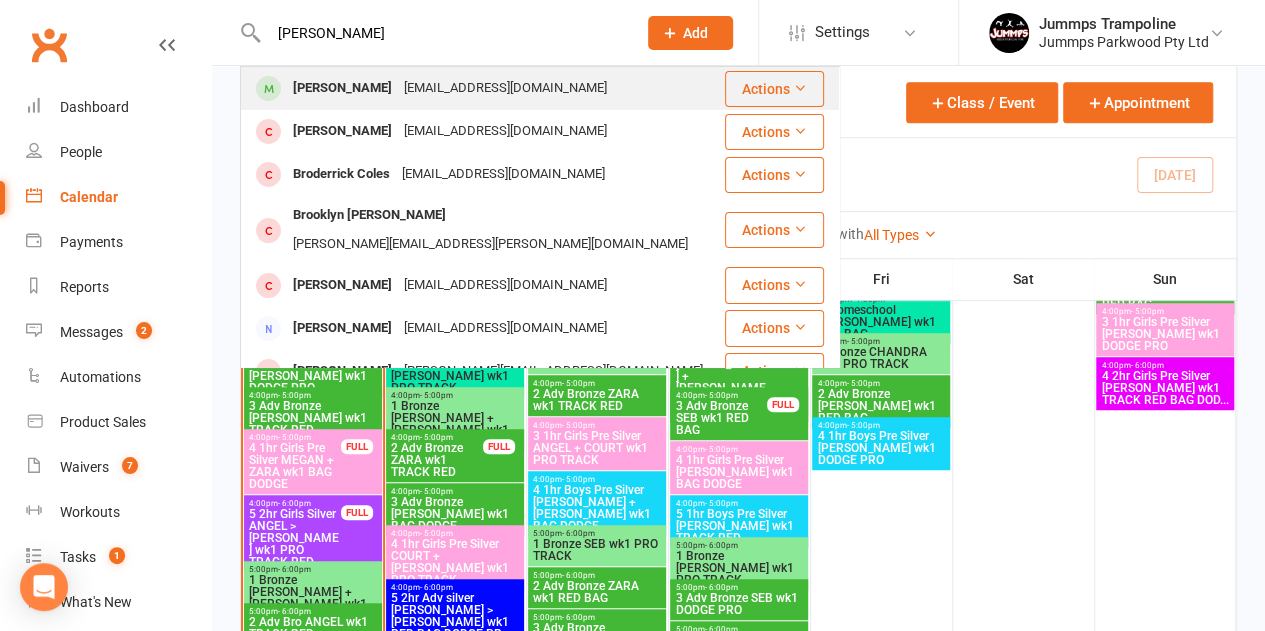 type on "[PERSON_NAME]" 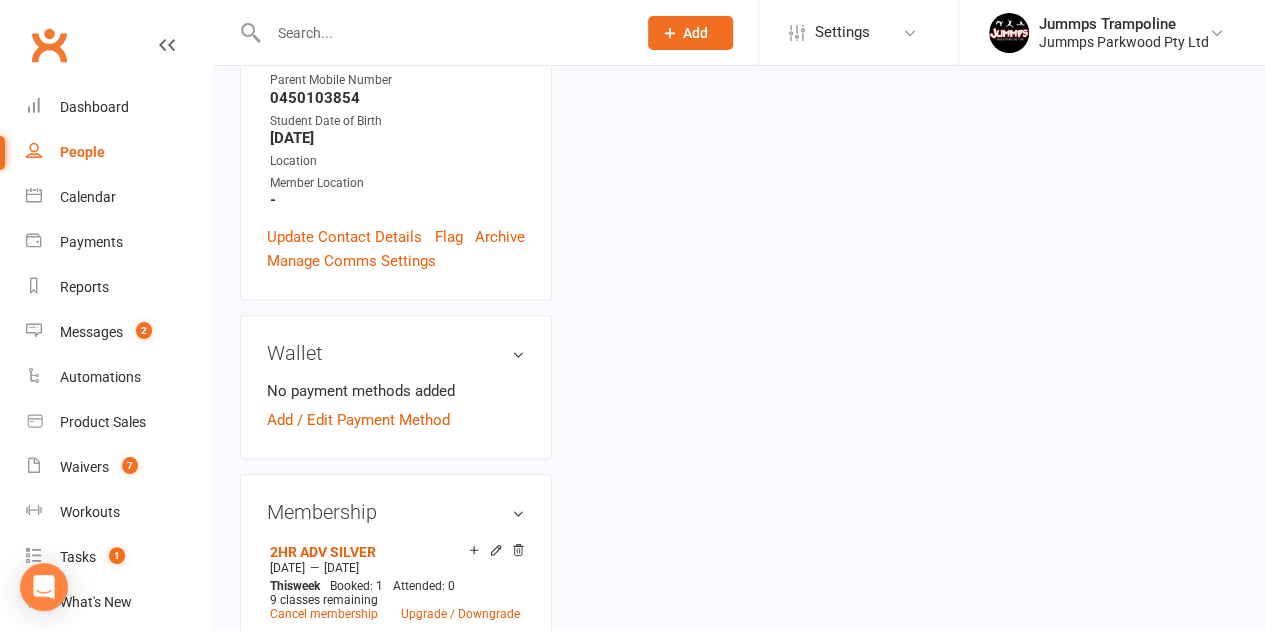 scroll, scrollTop: 0, scrollLeft: 0, axis: both 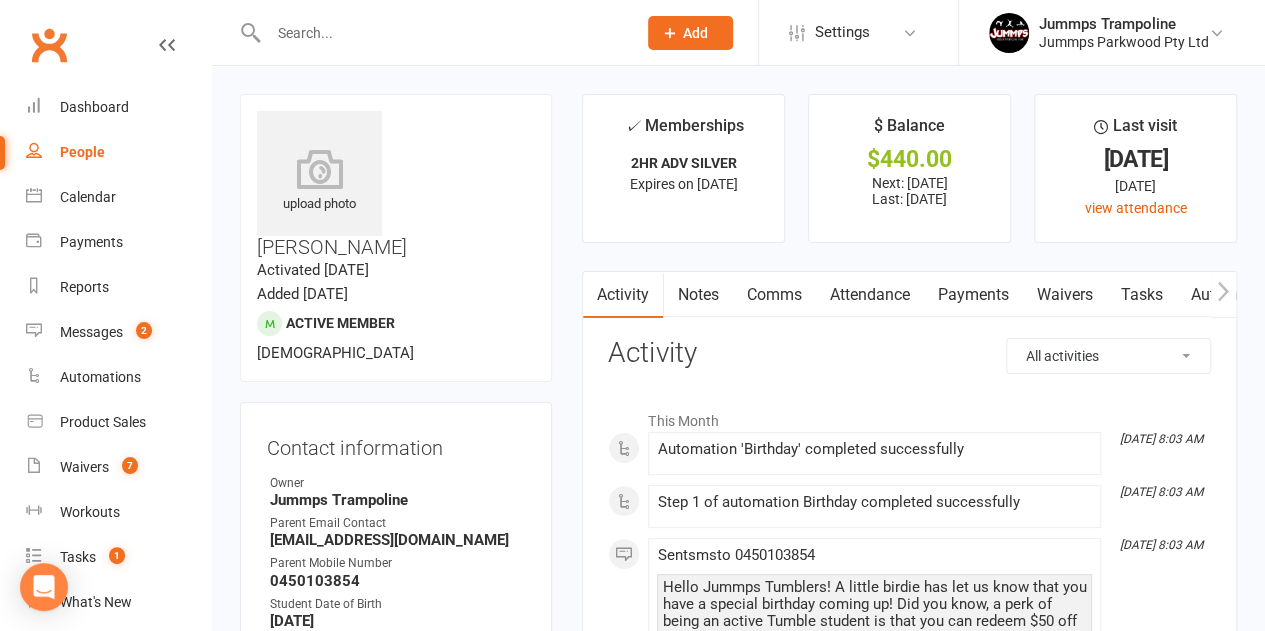 click on "Attendance" at bounding box center [869, 295] 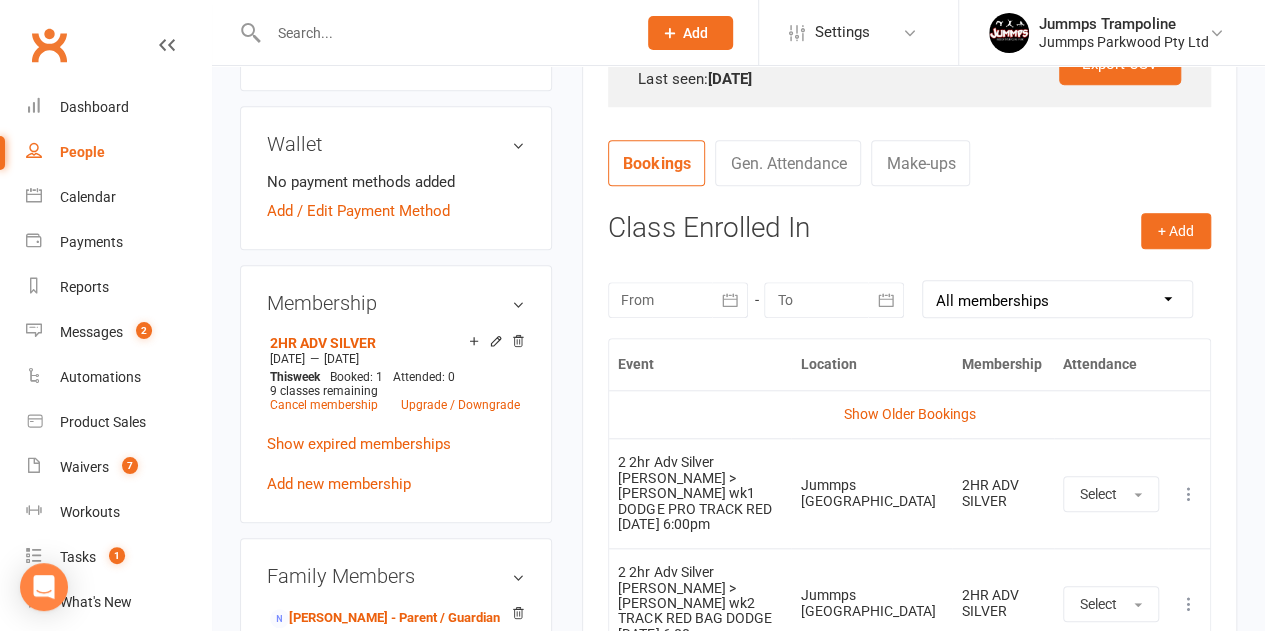 scroll, scrollTop: 693, scrollLeft: 0, axis: vertical 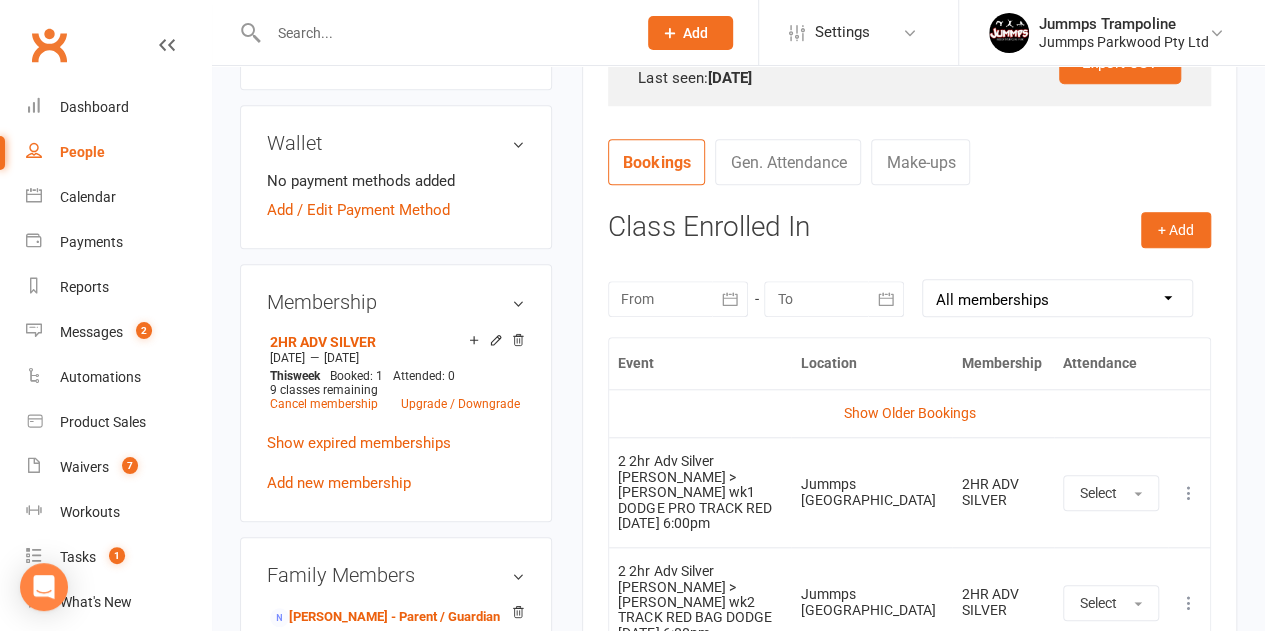 click on "Show Older Bookings" at bounding box center (909, 413) 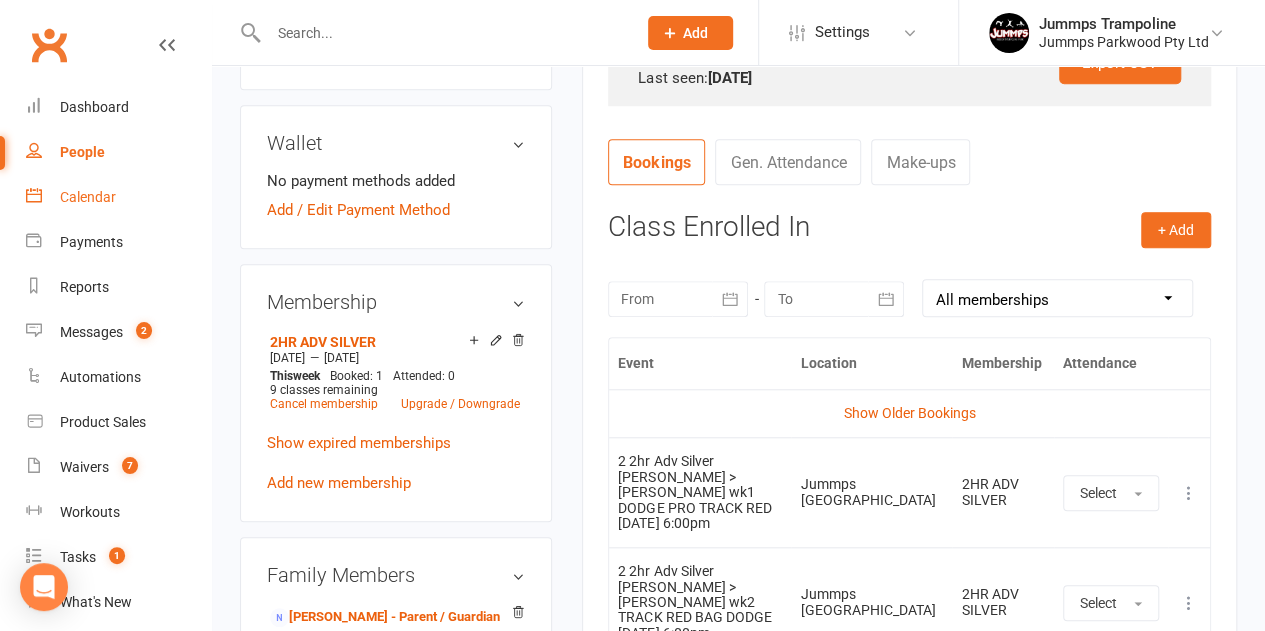 click on "Calendar" at bounding box center (88, 197) 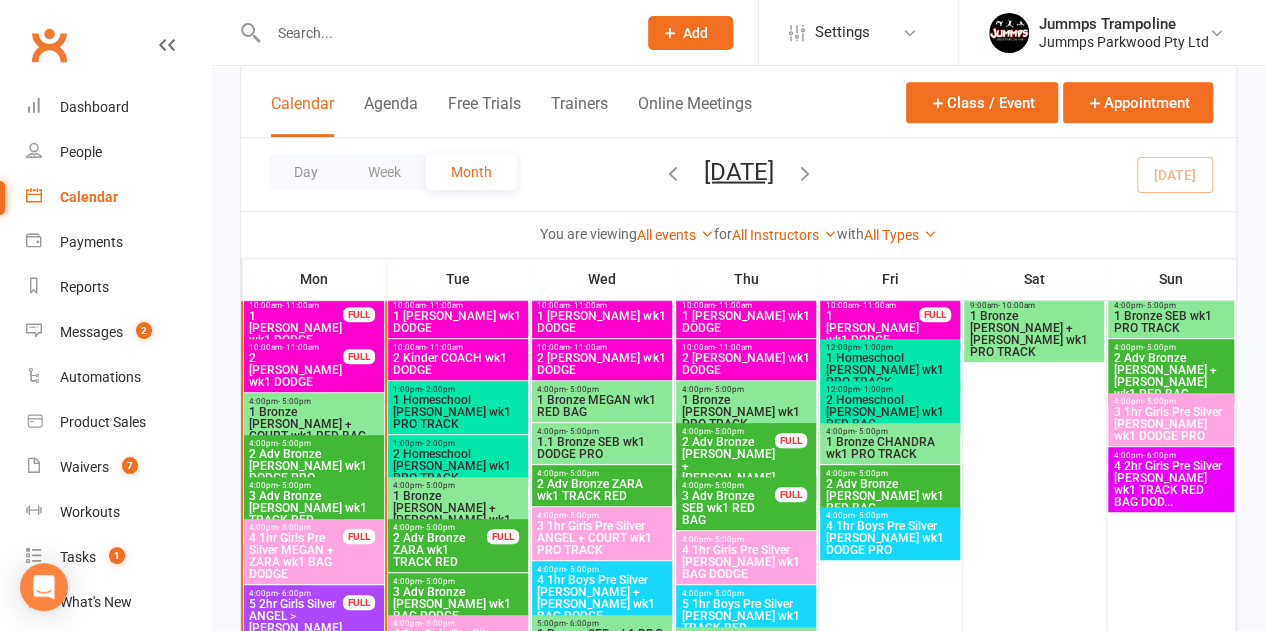 scroll, scrollTop: 590, scrollLeft: 0, axis: vertical 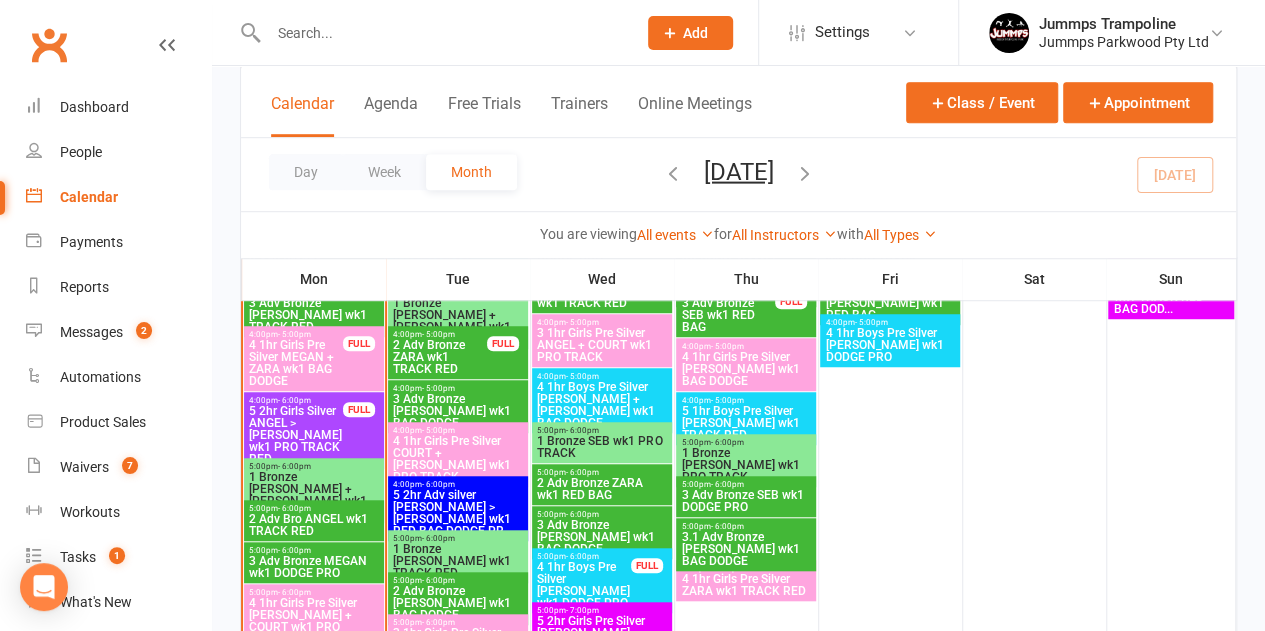 click on "5 2hr Adv silver [PERSON_NAME] > [PERSON_NAME] wk1 RED BAG DODGE PR..." at bounding box center (457, 513) 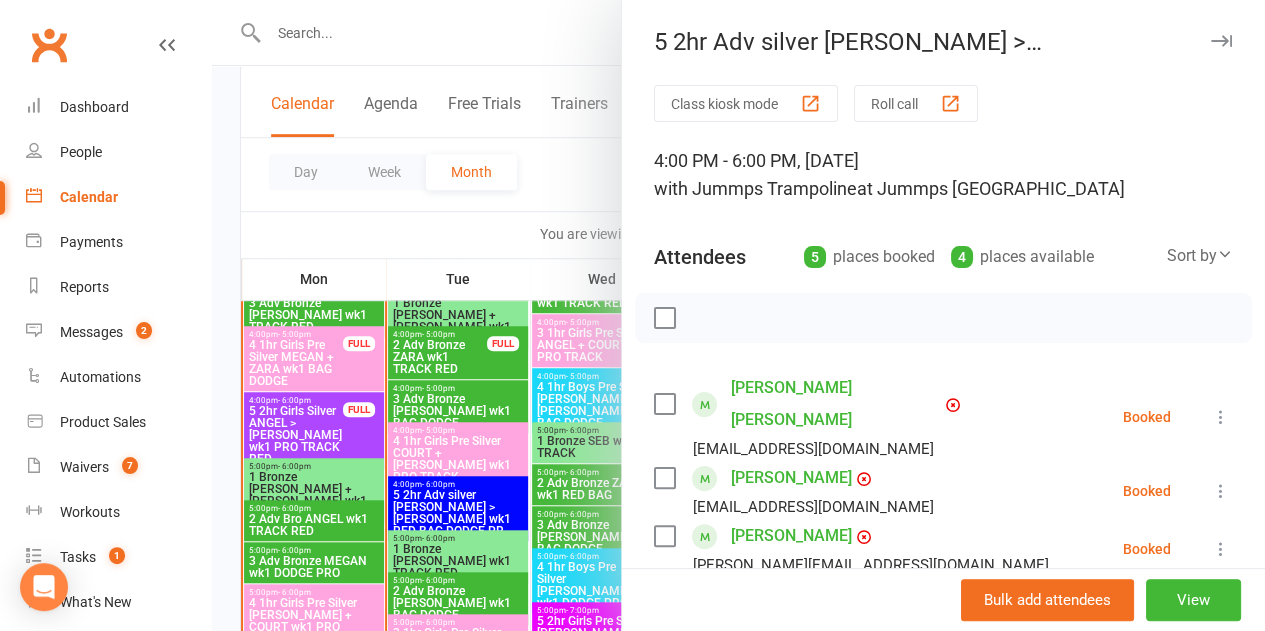 click at bounding box center [738, 315] 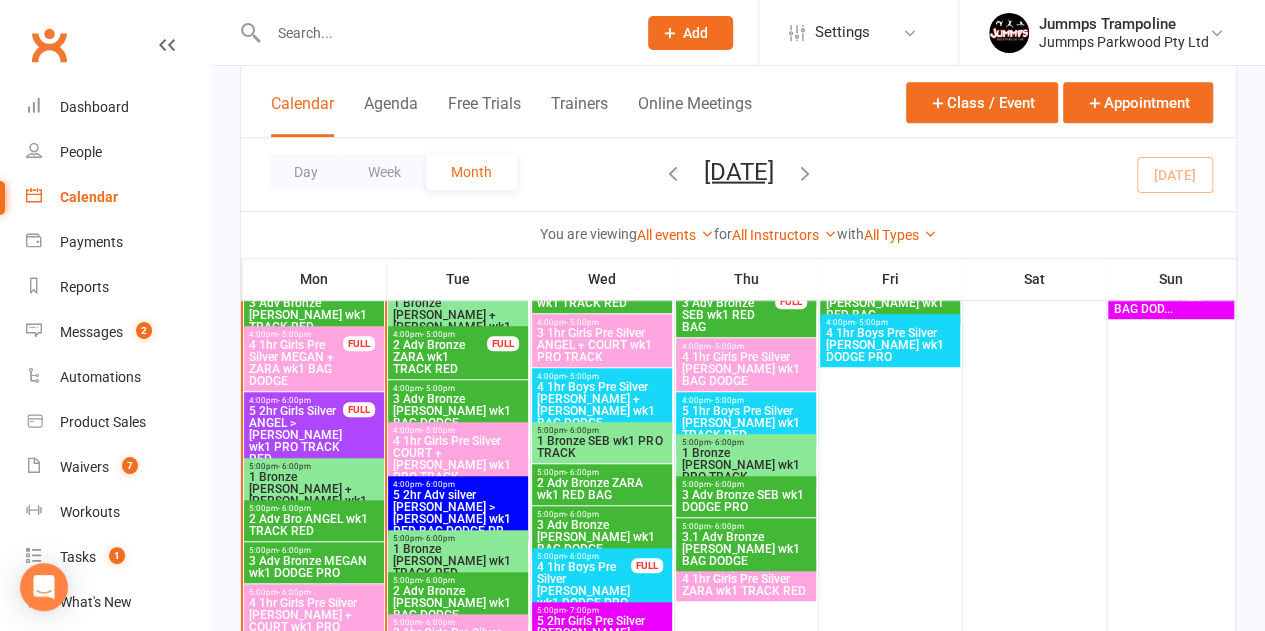 click at bounding box center (442, 33) 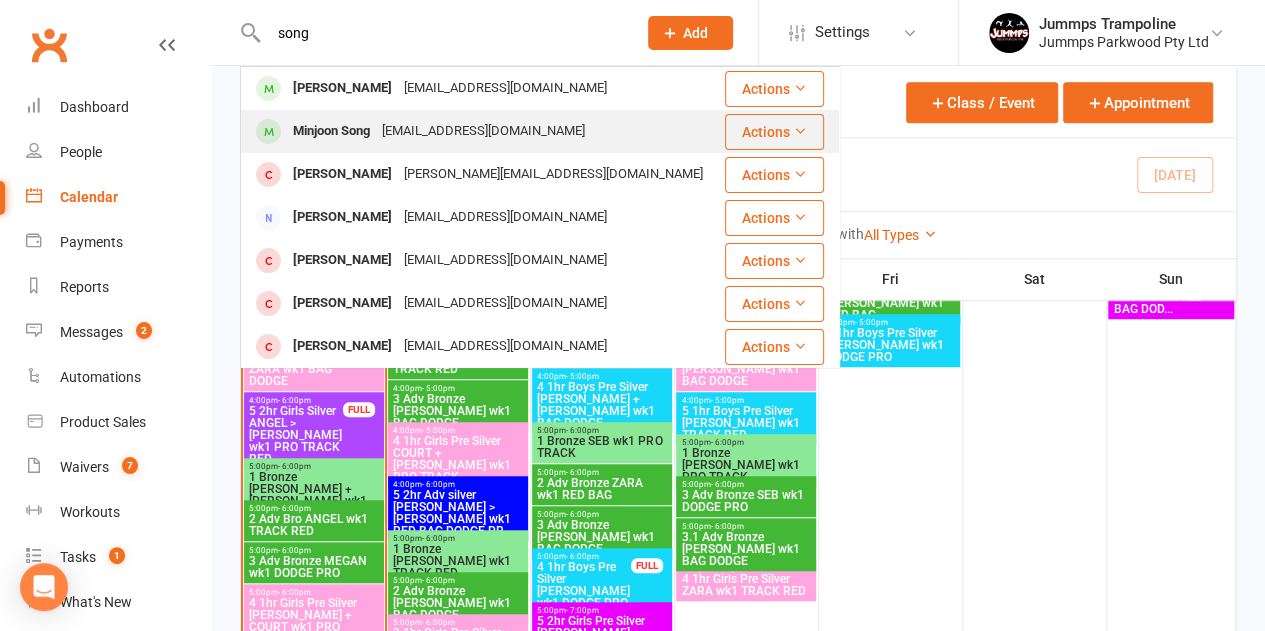 type on "song" 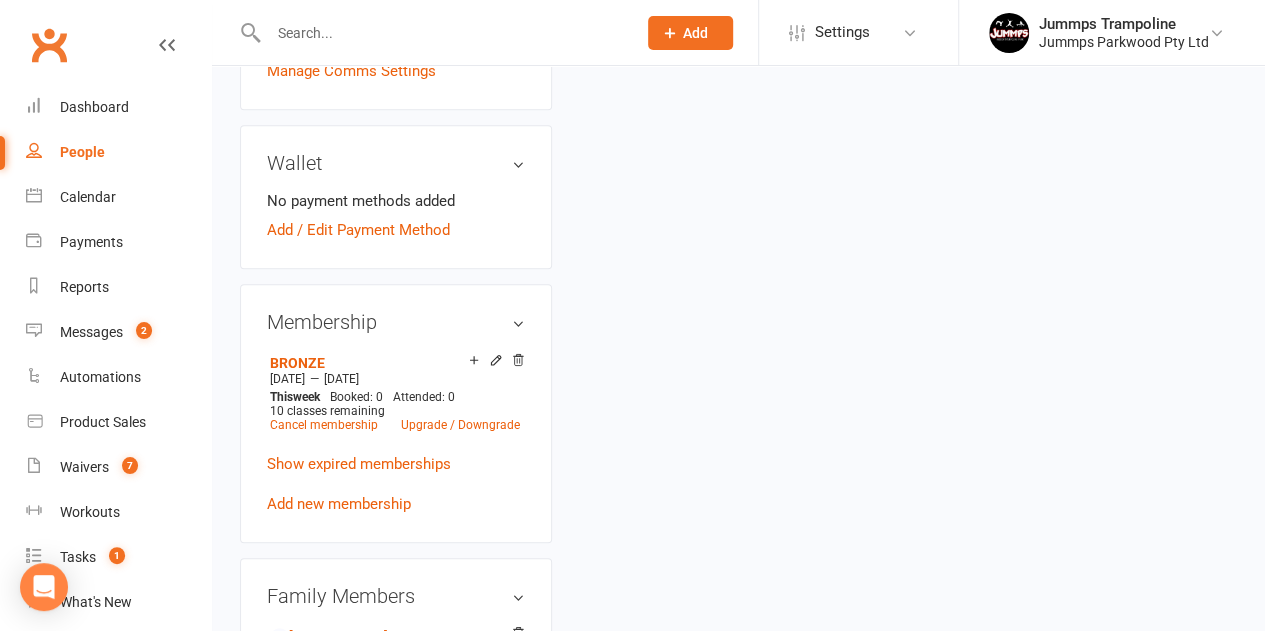 scroll, scrollTop: 0, scrollLeft: 0, axis: both 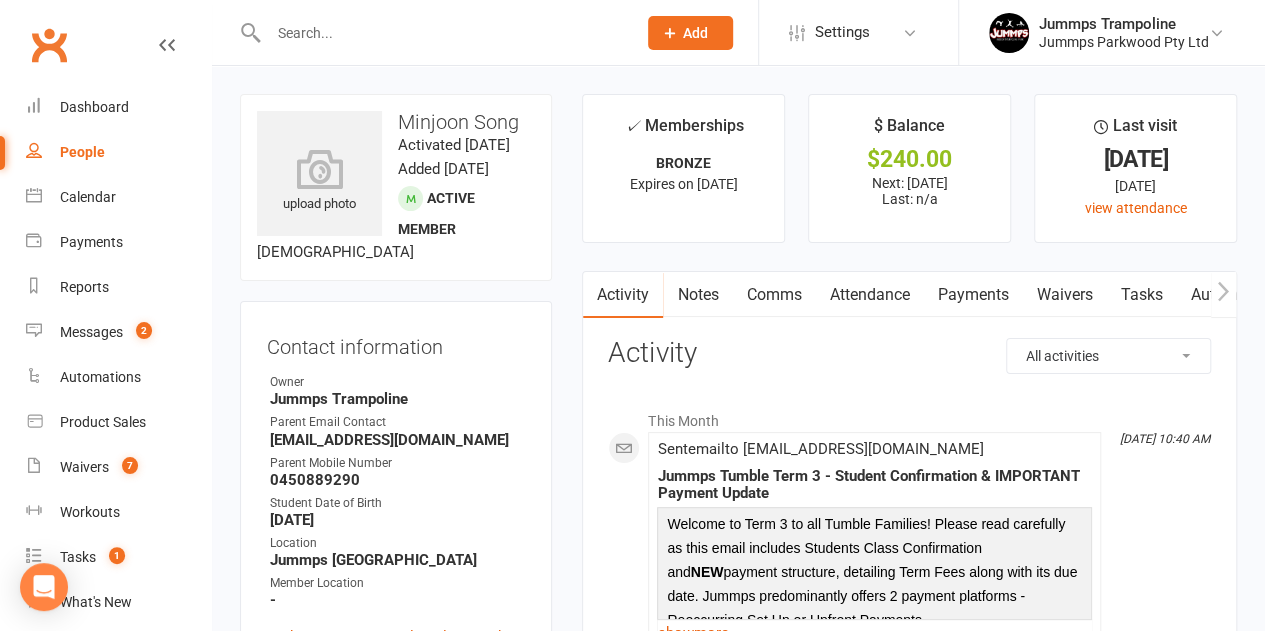 click on "Attendance" at bounding box center [869, 295] 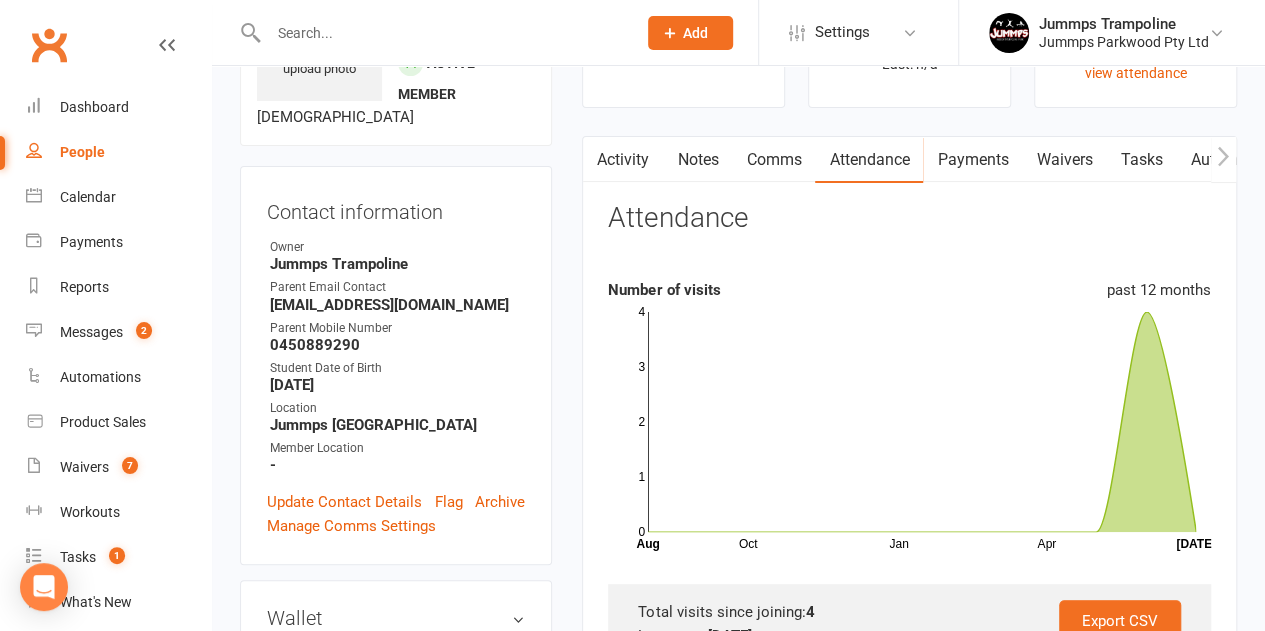 scroll, scrollTop: 136, scrollLeft: 0, axis: vertical 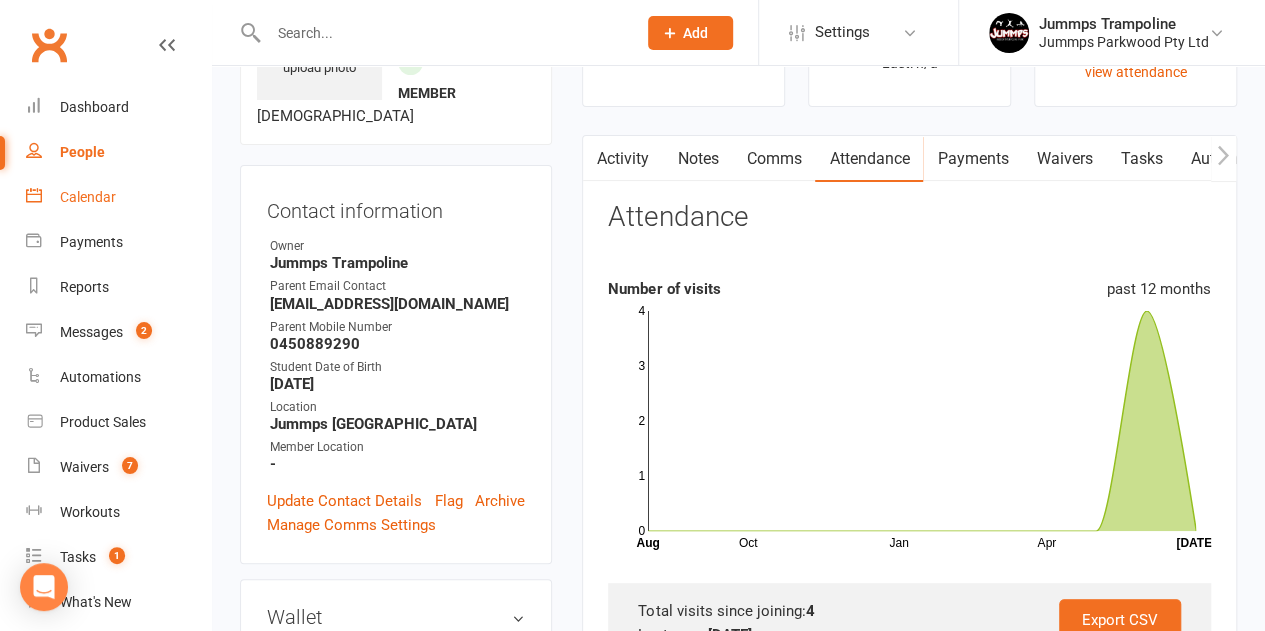 click on "Calendar" at bounding box center (118, 197) 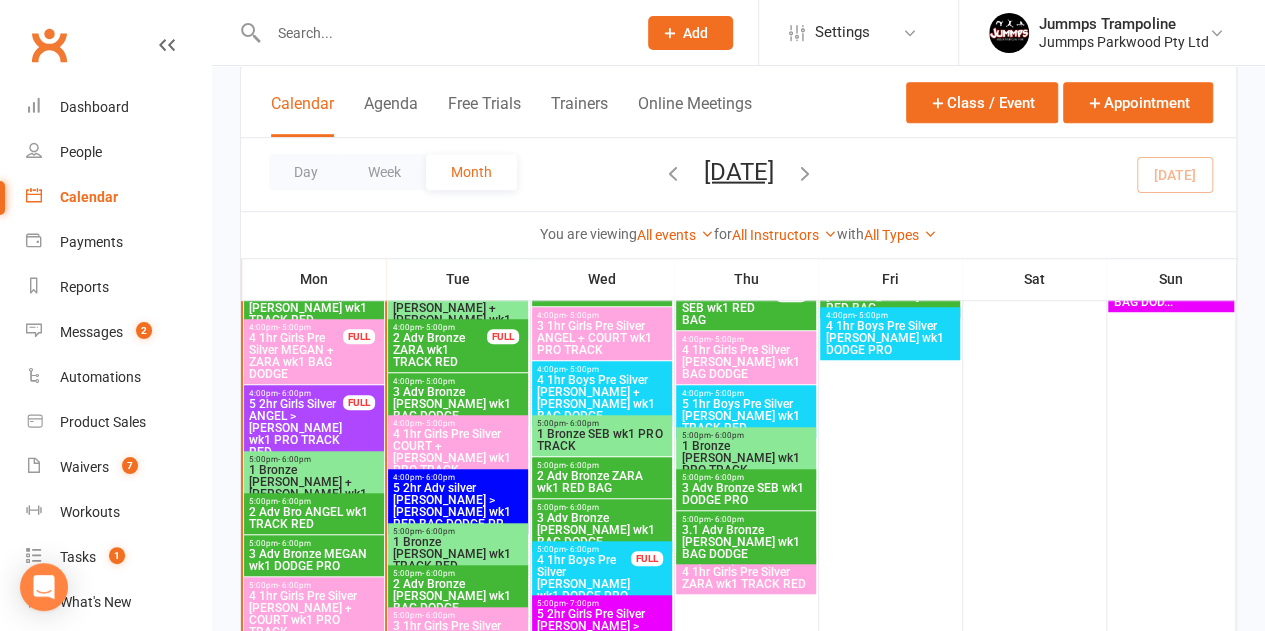 scroll, scrollTop: 598, scrollLeft: 0, axis: vertical 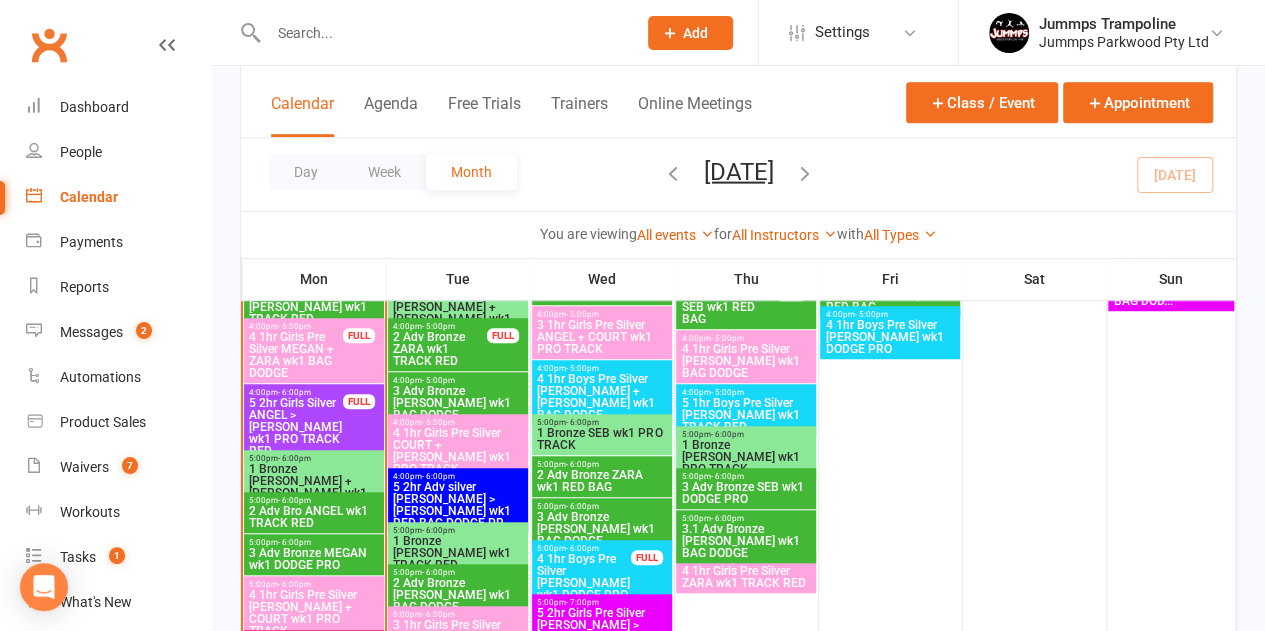 click on "1 Bronze SEB wk1 PRO TRACK" at bounding box center (601, 439) 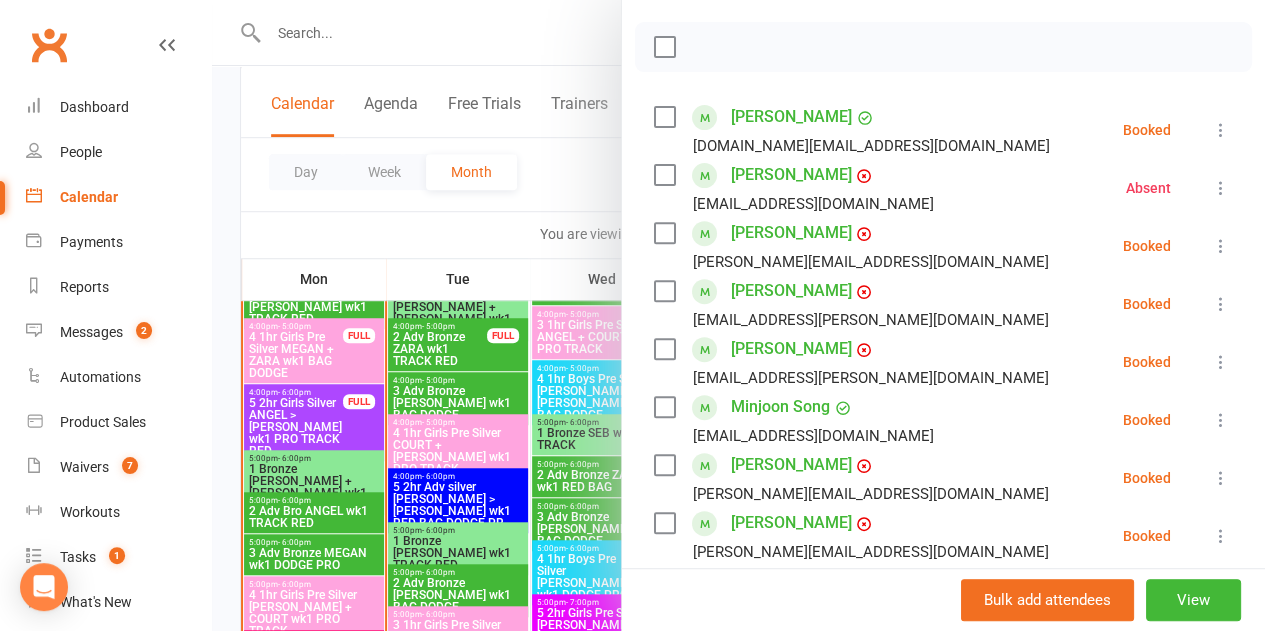 scroll, scrollTop: 272, scrollLeft: 0, axis: vertical 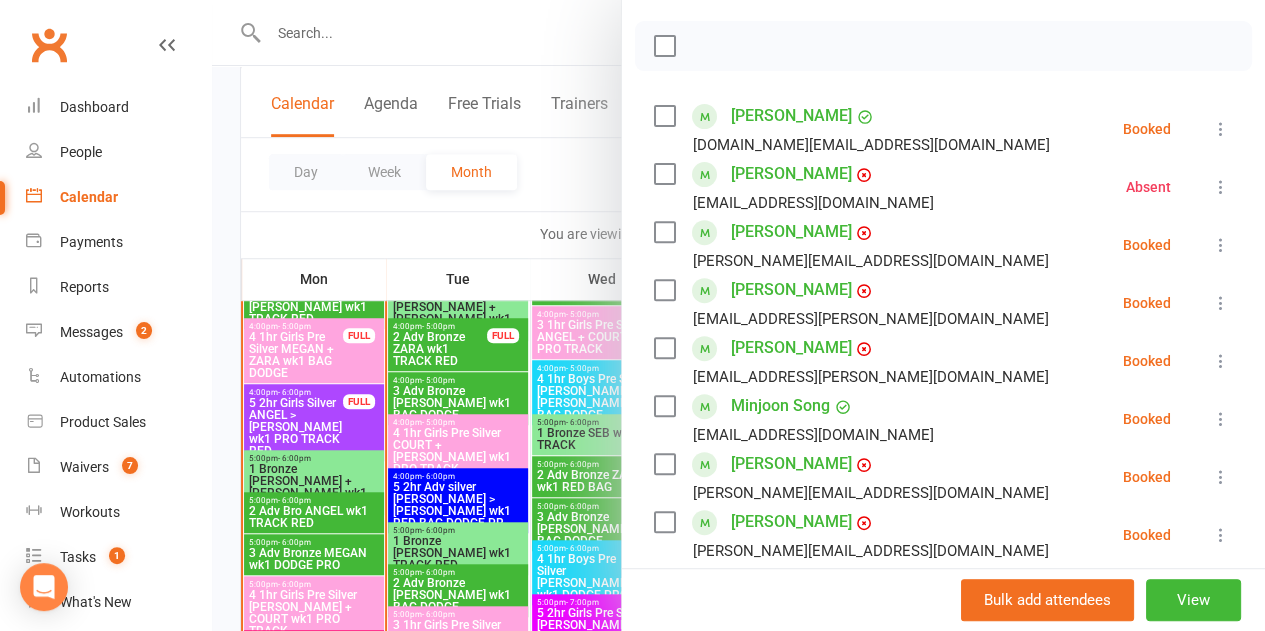 click at bounding box center (738, 315) 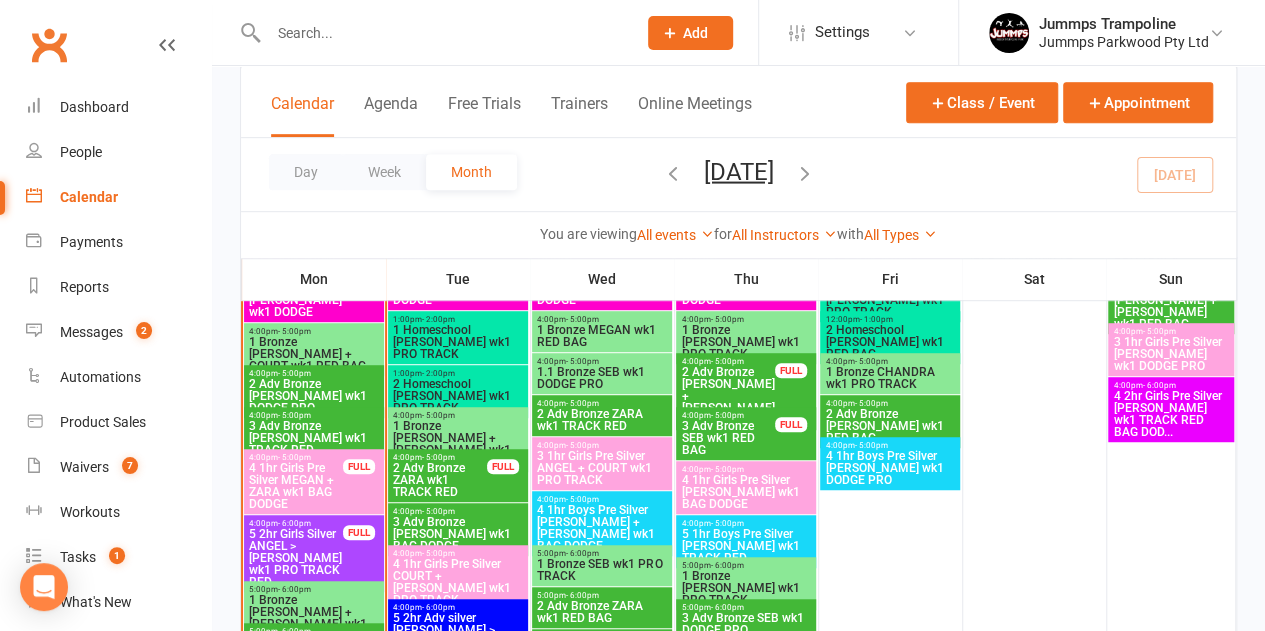 scroll, scrollTop: 444, scrollLeft: 0, axis: vertical 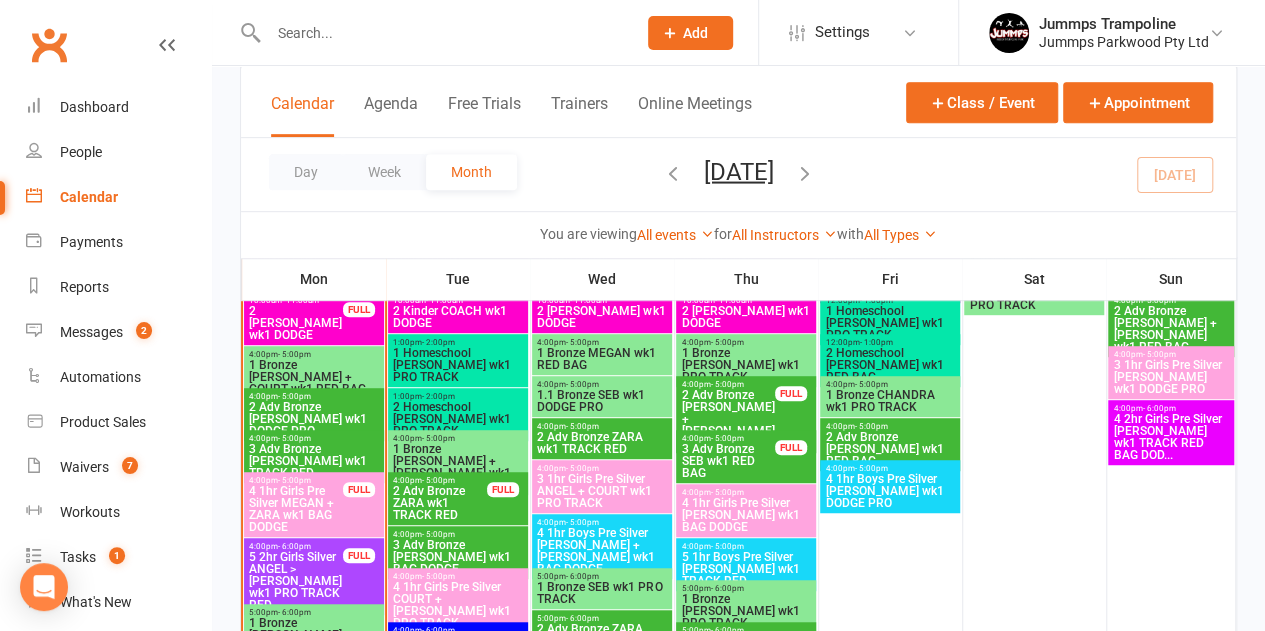 click on "1.1 Bronze SEB wk1 DODGE PRO" at bounding box center [601, 401] 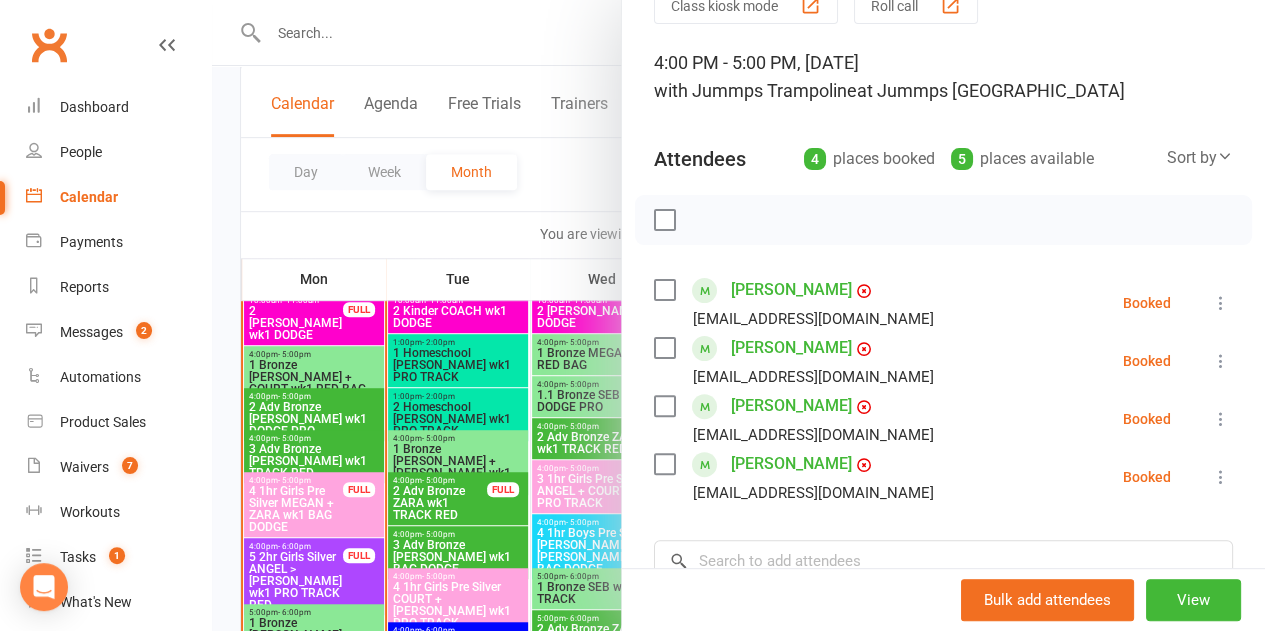 scroll, scrollTop: 102, scrollLeft: 0, axis: vertical 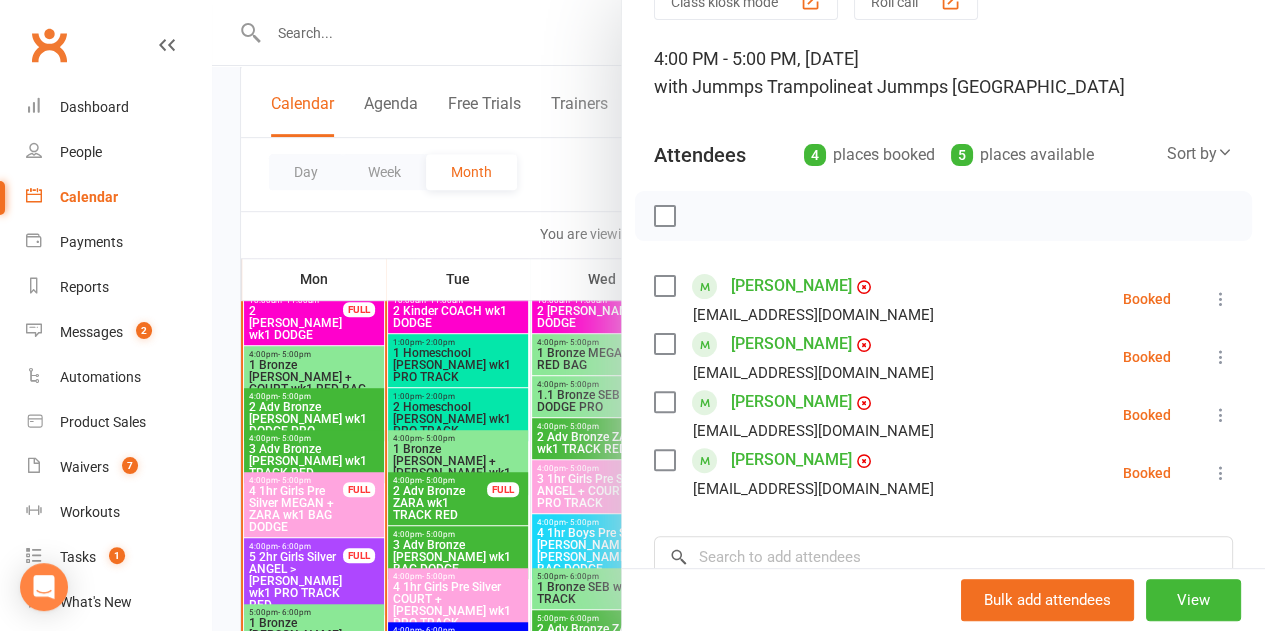 click at bounding box center [738, 315] 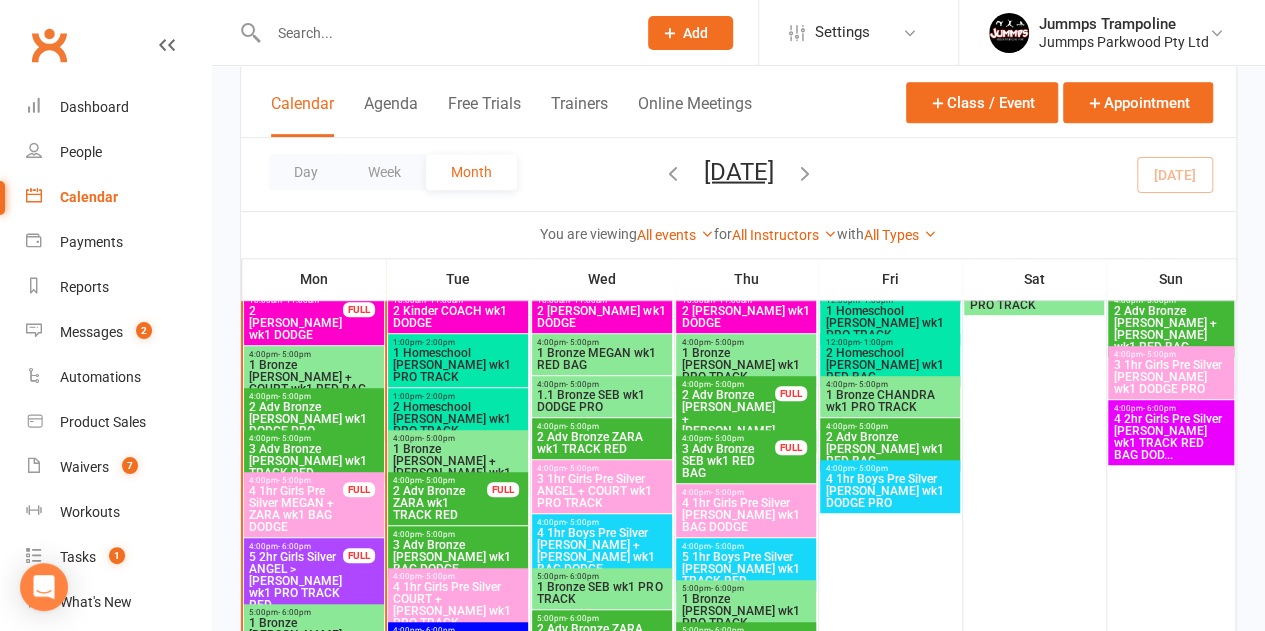 click on "1 Bronze MEGAN wk1 RED BAG" at bounding box center (601, 359) 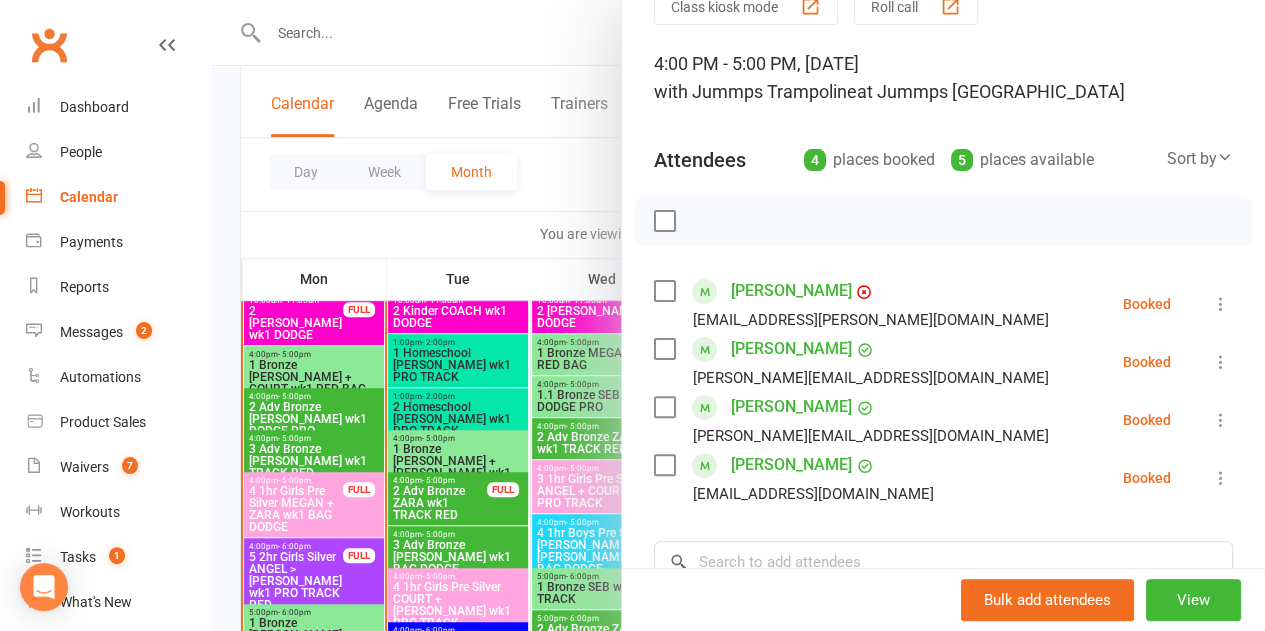 scroll, scrollTop: 98, scrollLeft: 0, axis: vertical 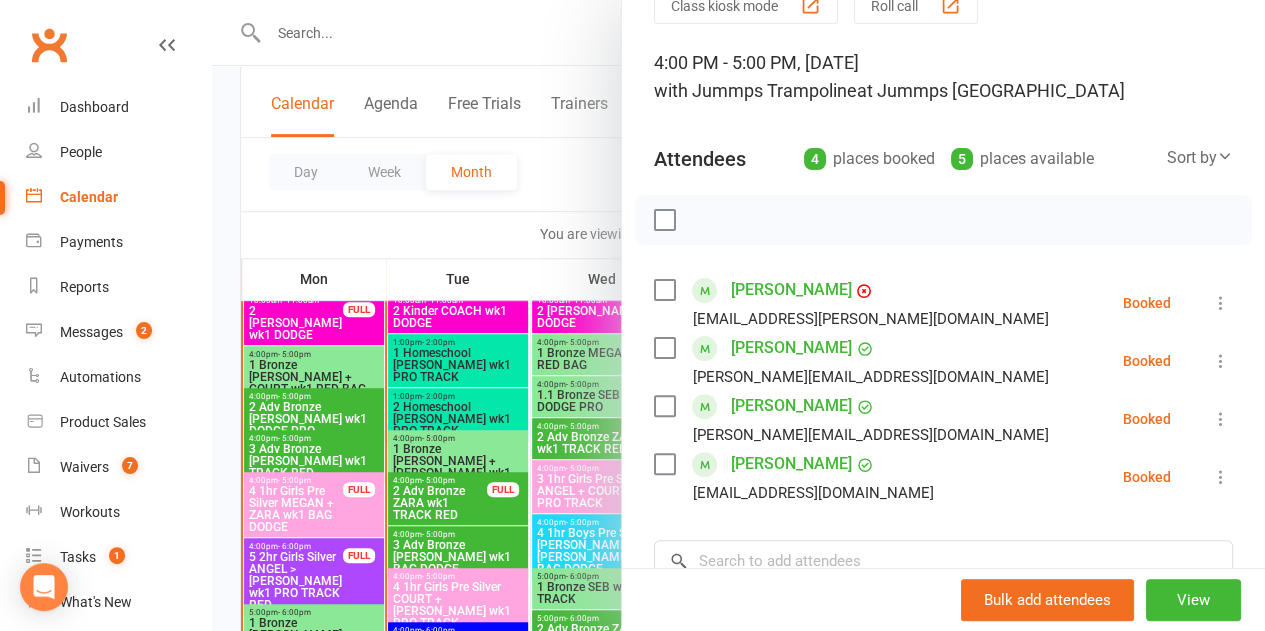 click at bounding box center [738, 315] 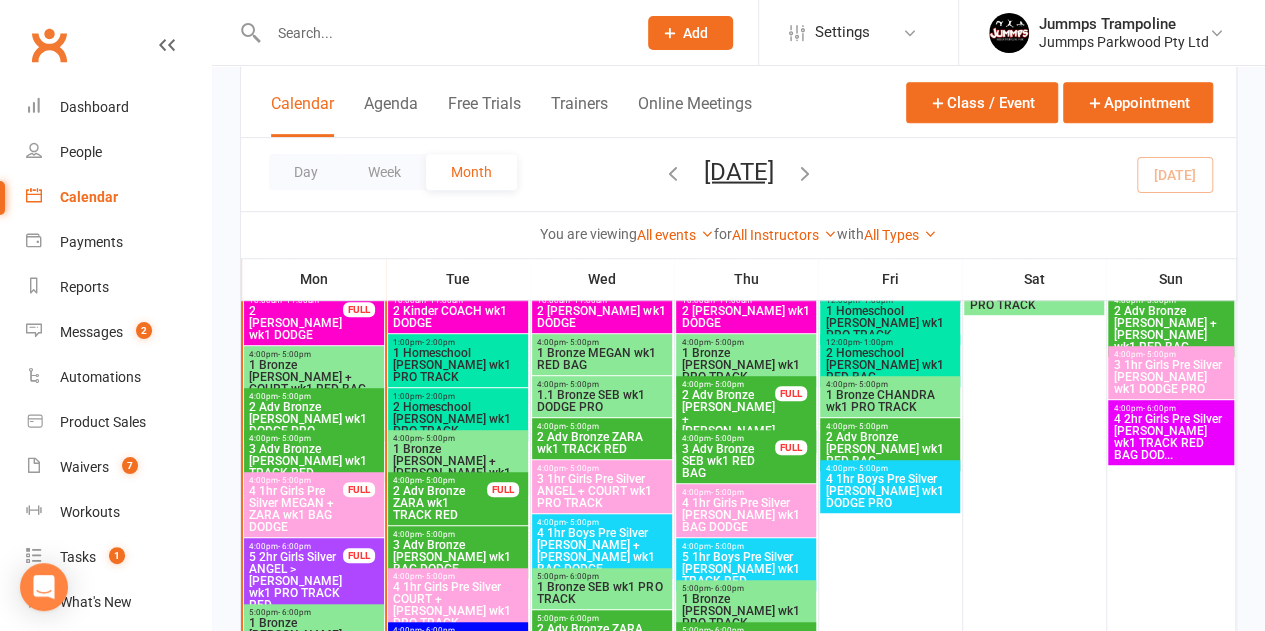 click on "1 Bronze SEB wk1 PRO TRACK" at bounding box center (601, 593) 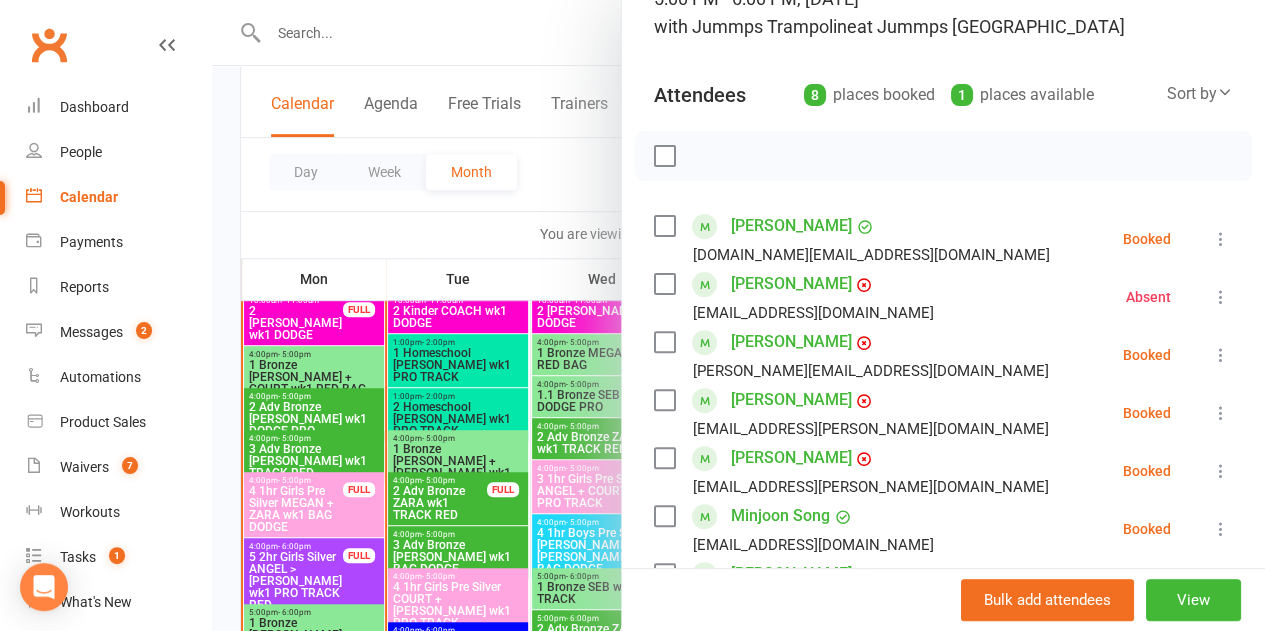 scroll, scrollTop: 164, scrollLeft: 0, axis: vertical 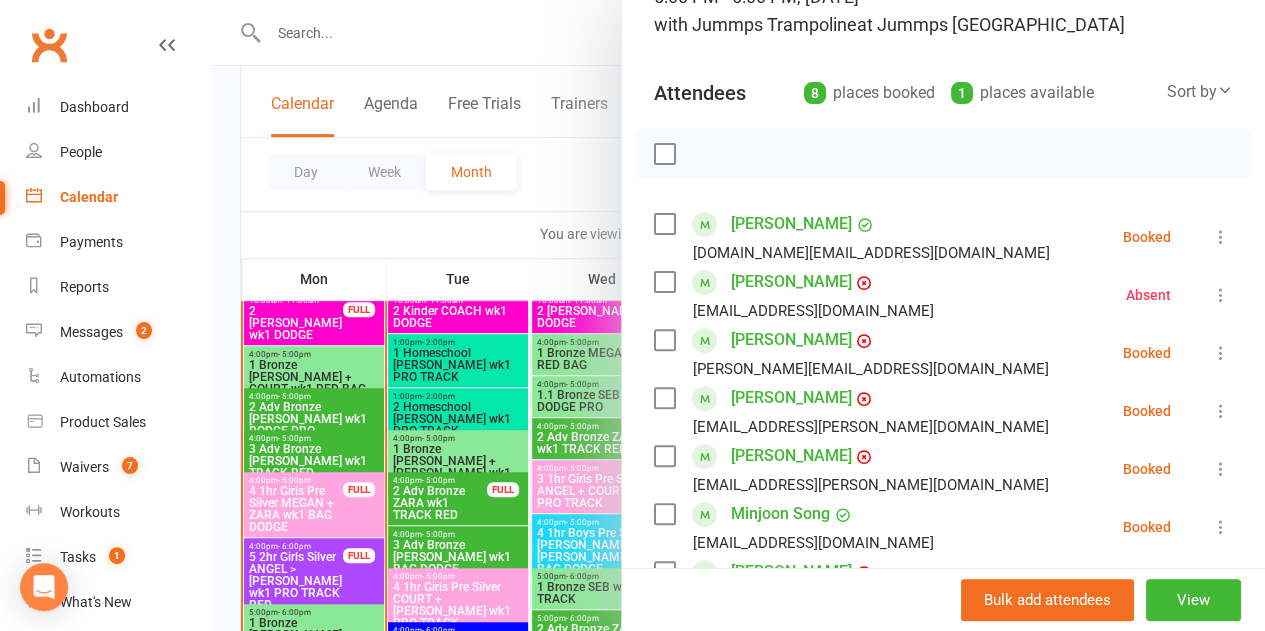 click at bounding box center [738, 315] 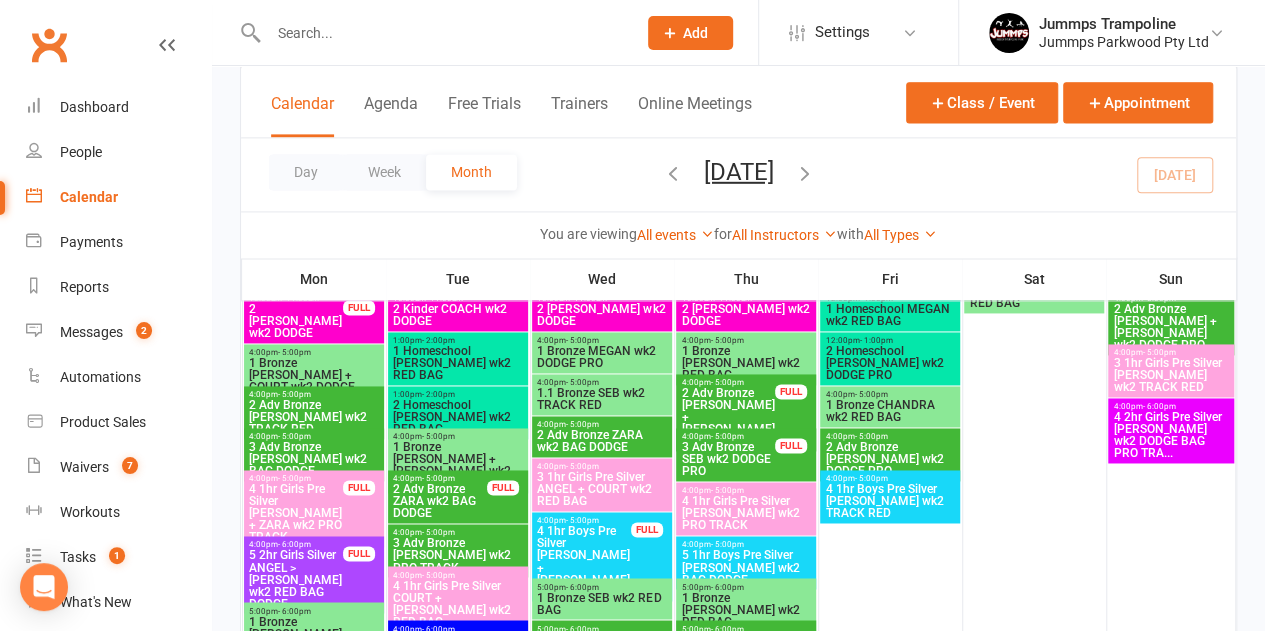scroll, scrollTop: 1241, scrollLeft: 0, axis: vertical 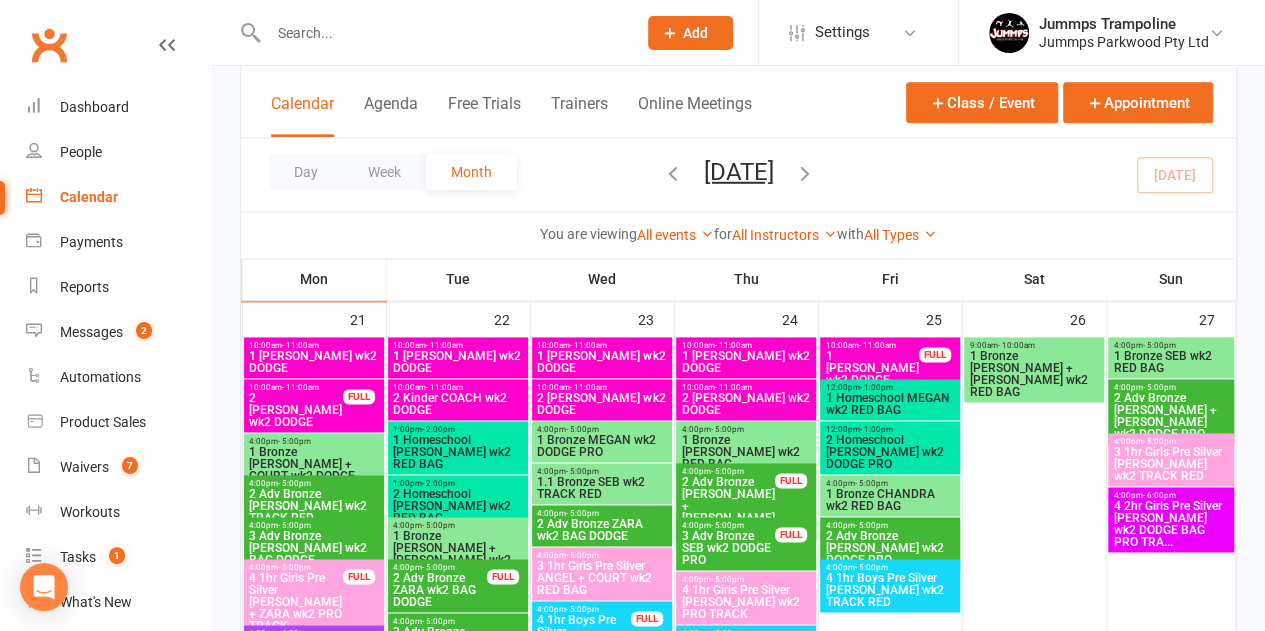 click on "1 [PERSON_NAME] wk2 DODGE" at bounding box center [457, 362] 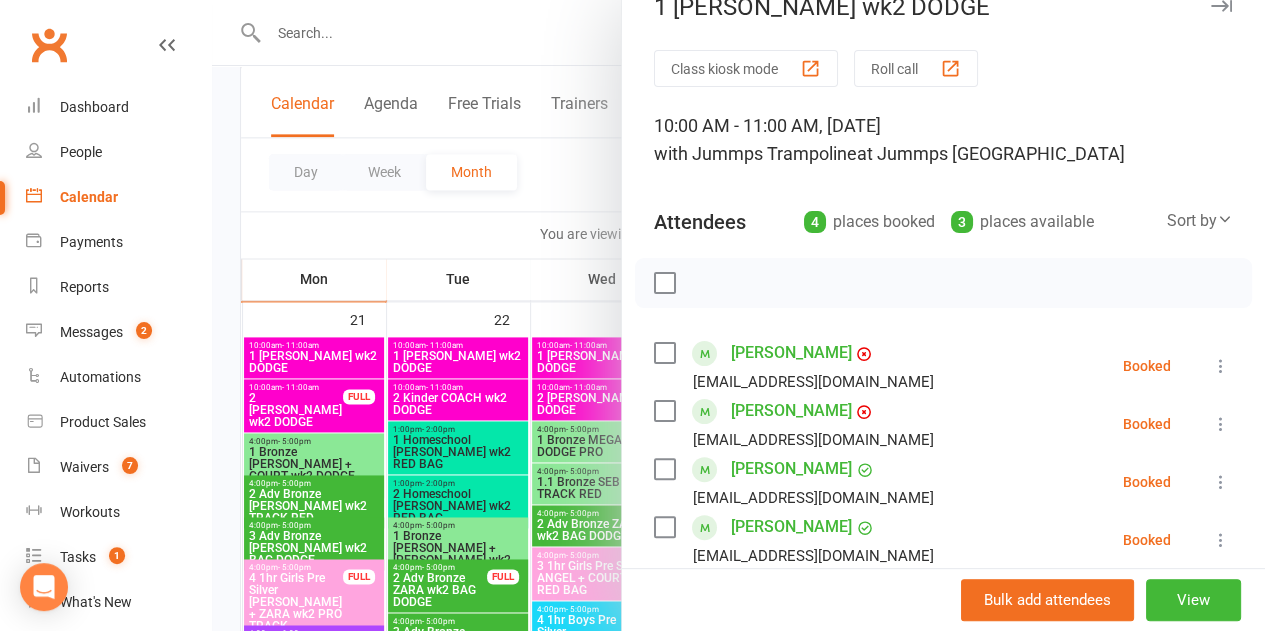 scroll, scrollTop: 39, scrollLeft: 0, axis: vertical 